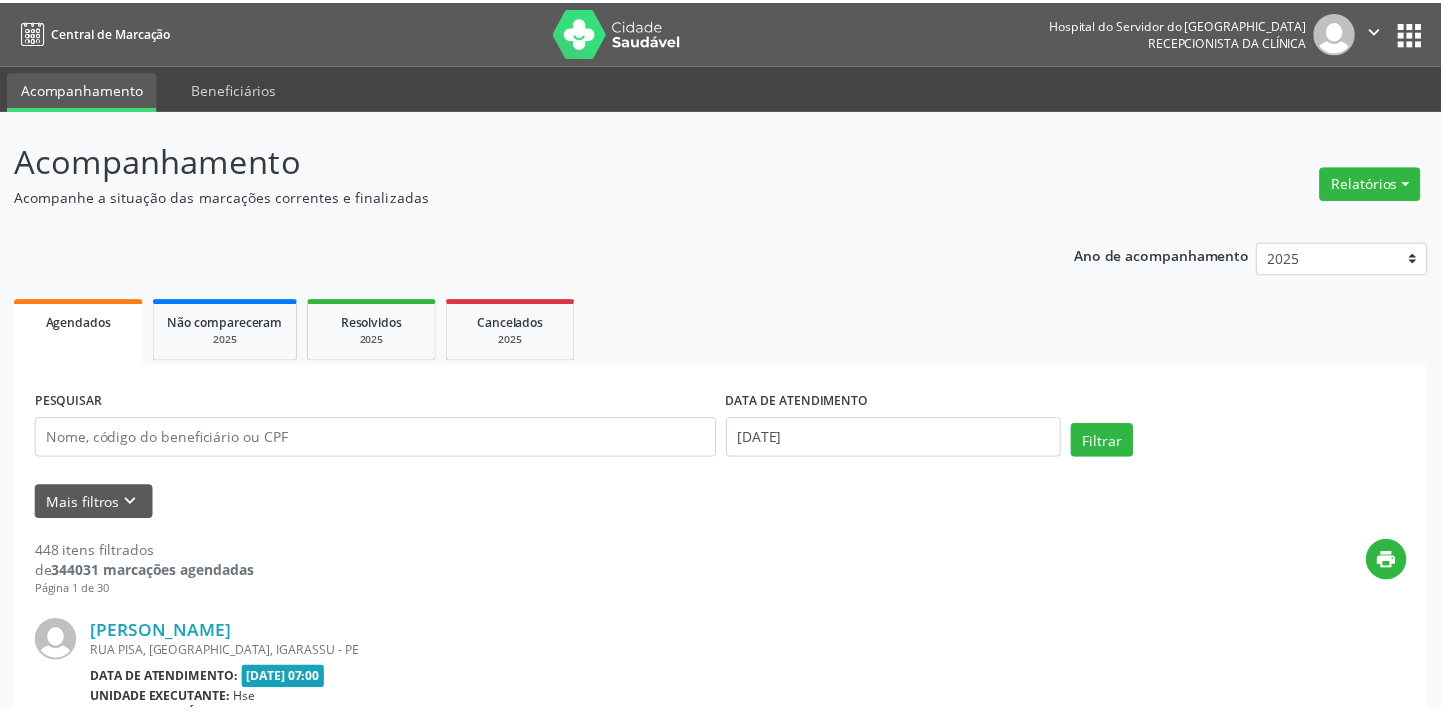 scroll, scrollTop: 0, scrollLeft: 0, axis: both 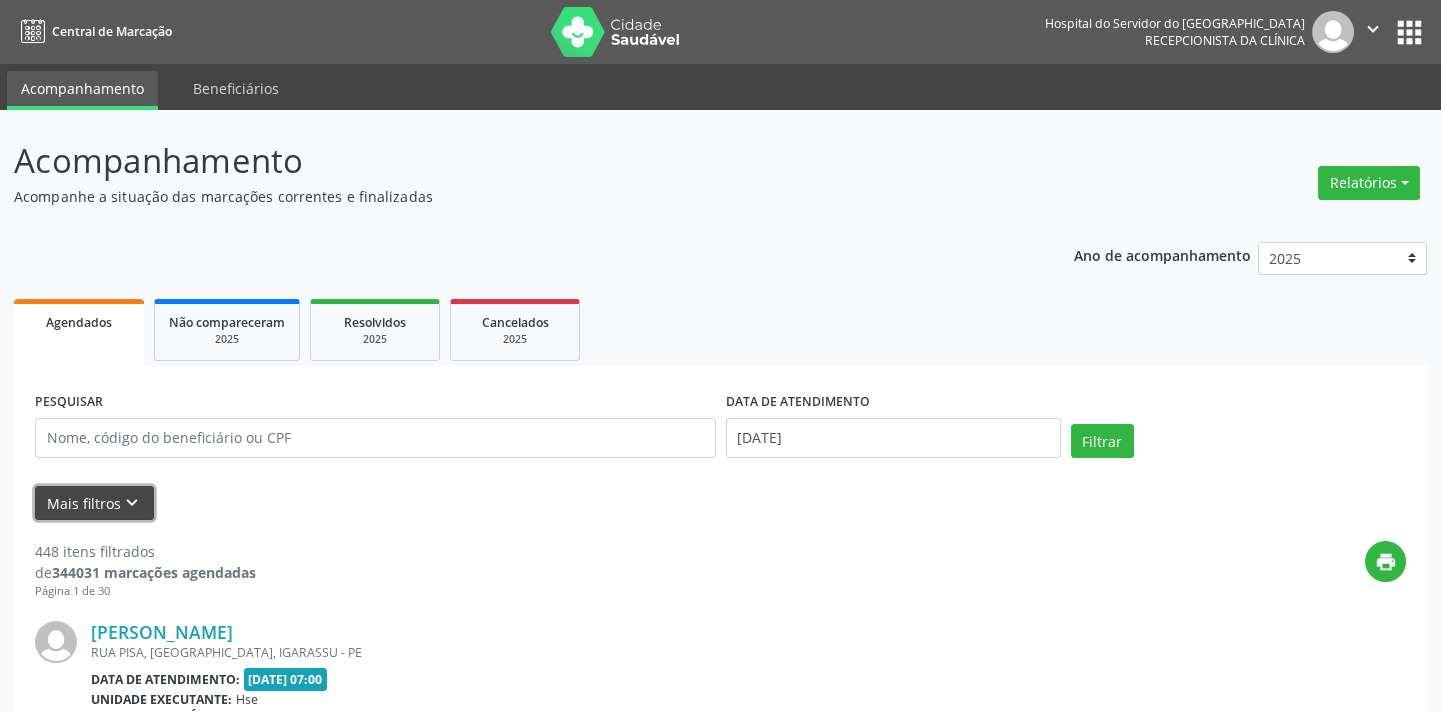 click on "Mais filtros
keyboard_arrow_down" at bounding box center [94, 503] 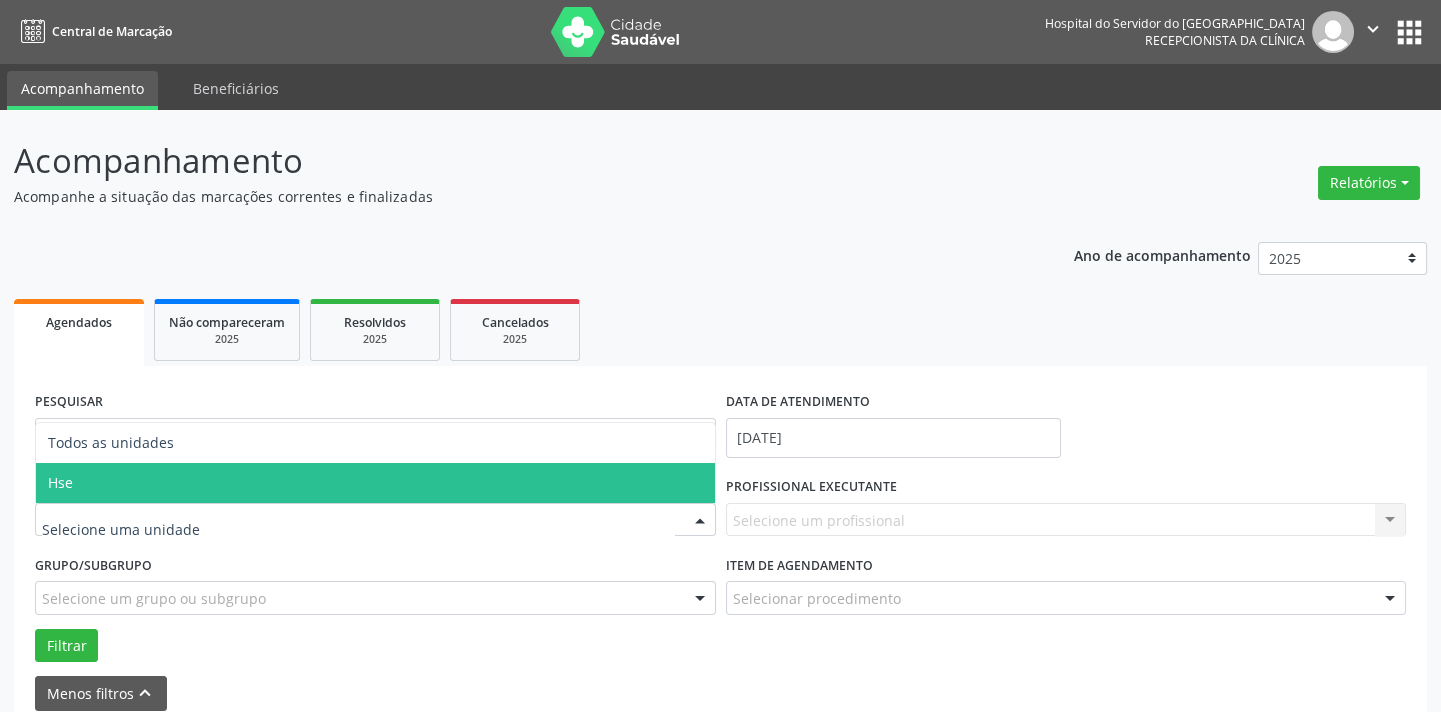click on "Hse" at bounding box center (375, 483) 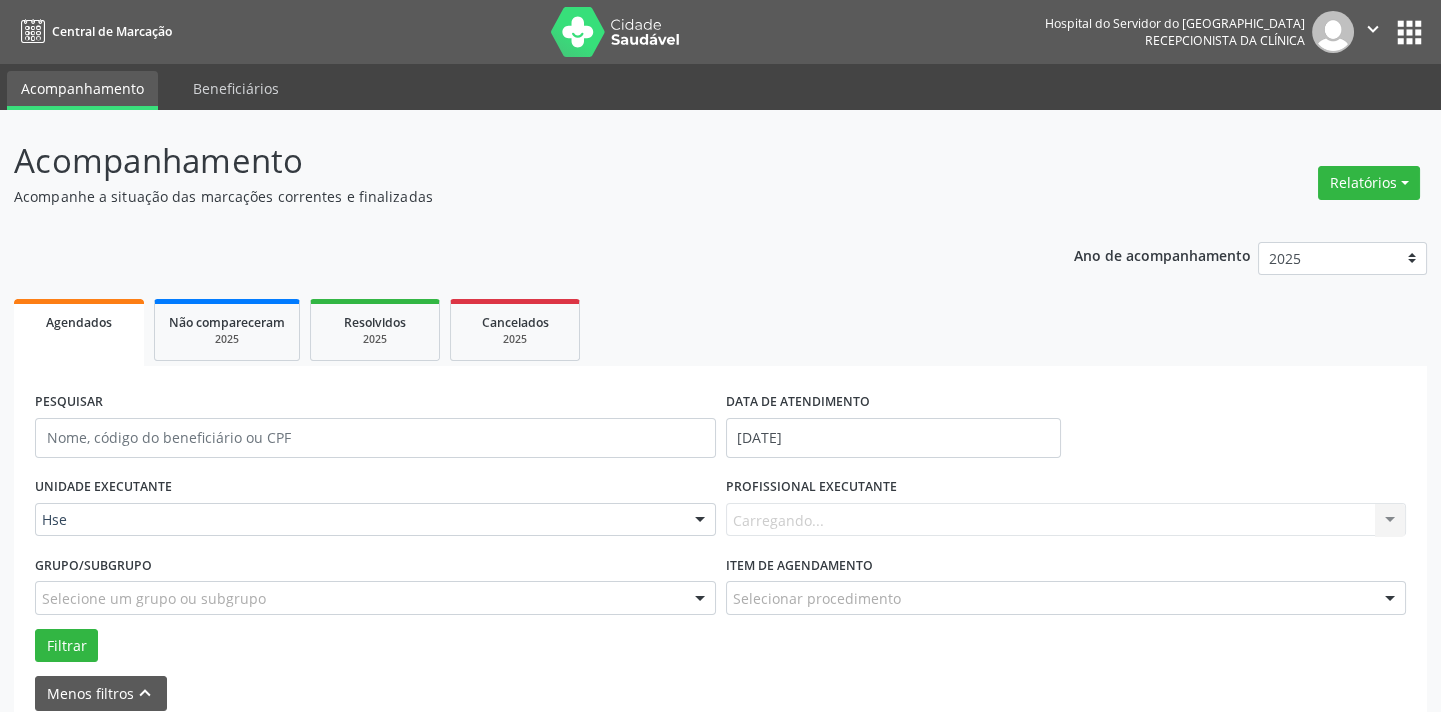 click on "Carregando...
Nenhum resultado encontrado para: "   "
Não há nenhuma opção para ser exibida." at bounding box center (1066, 520) 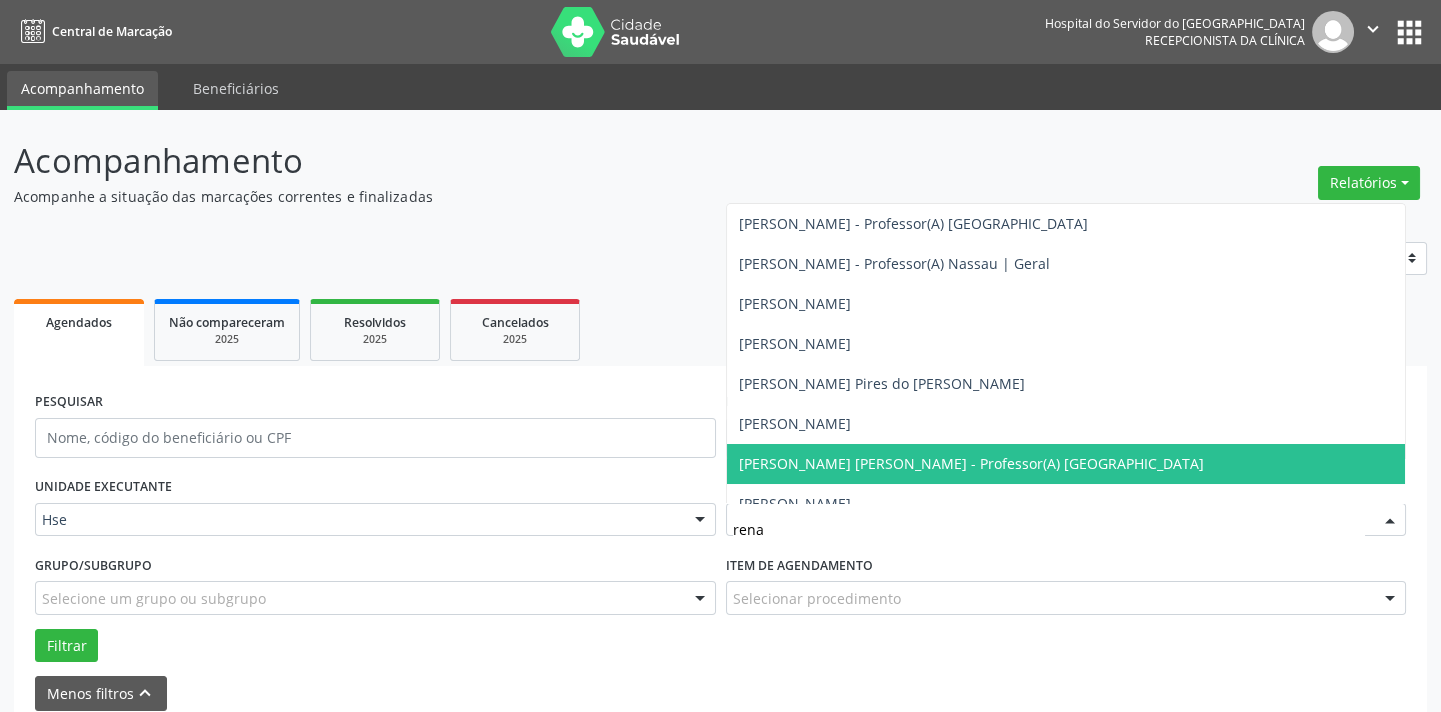 type on "renan" 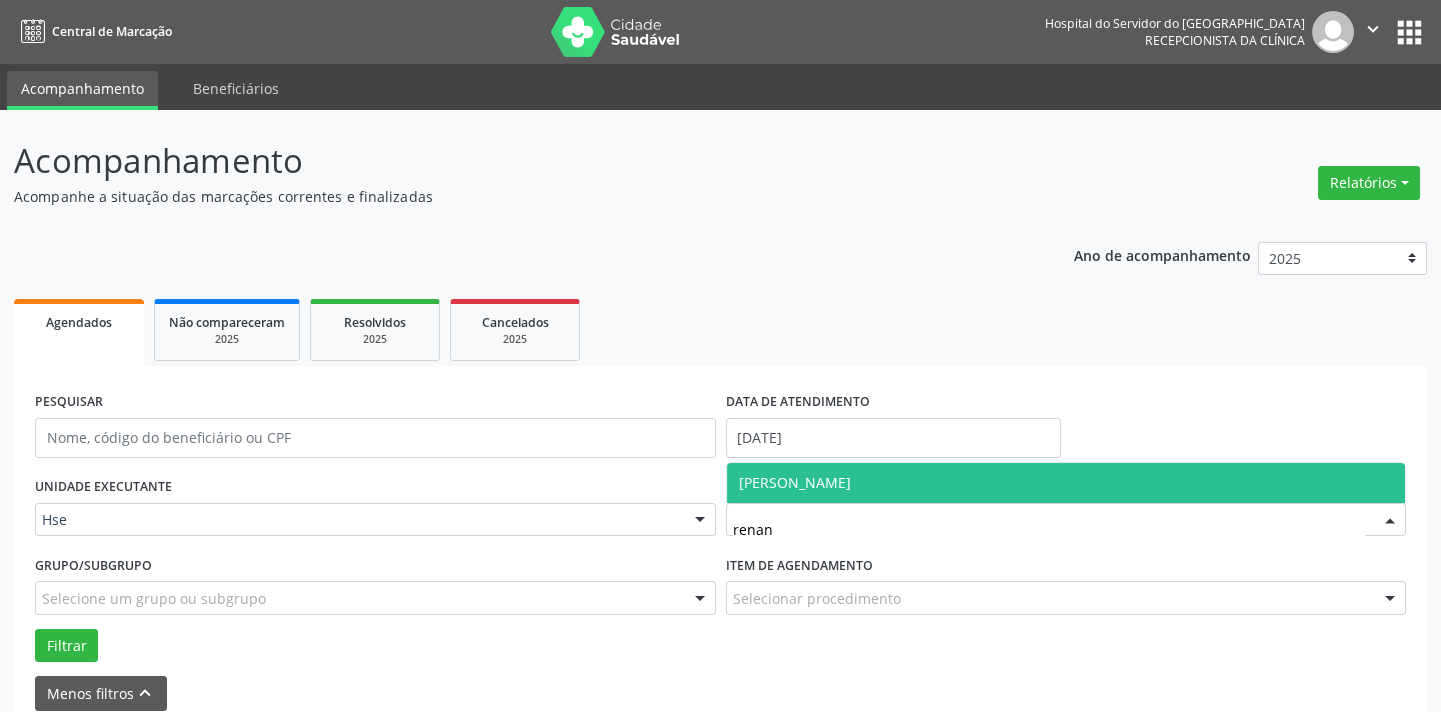 click on "[PERSON_NAME]" at bounding box center (1066, 483) 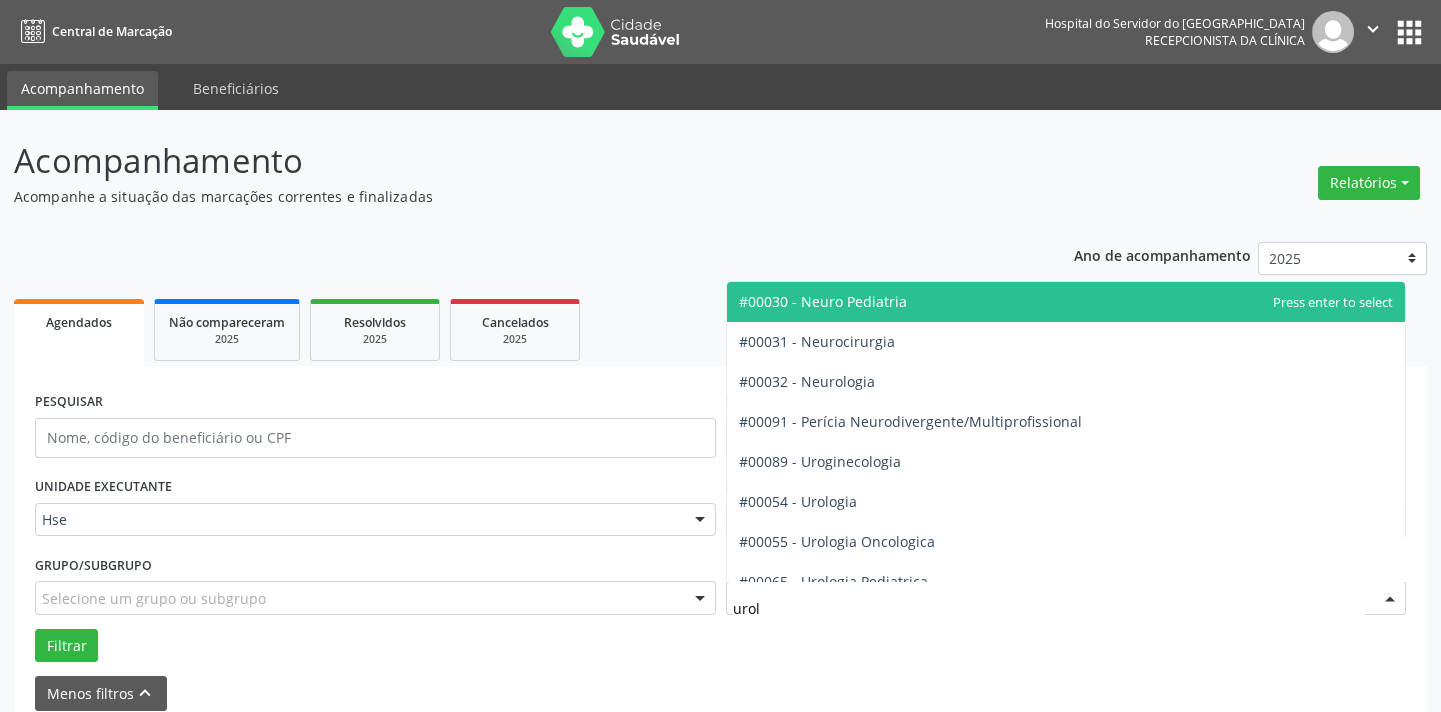 type on "urolo" 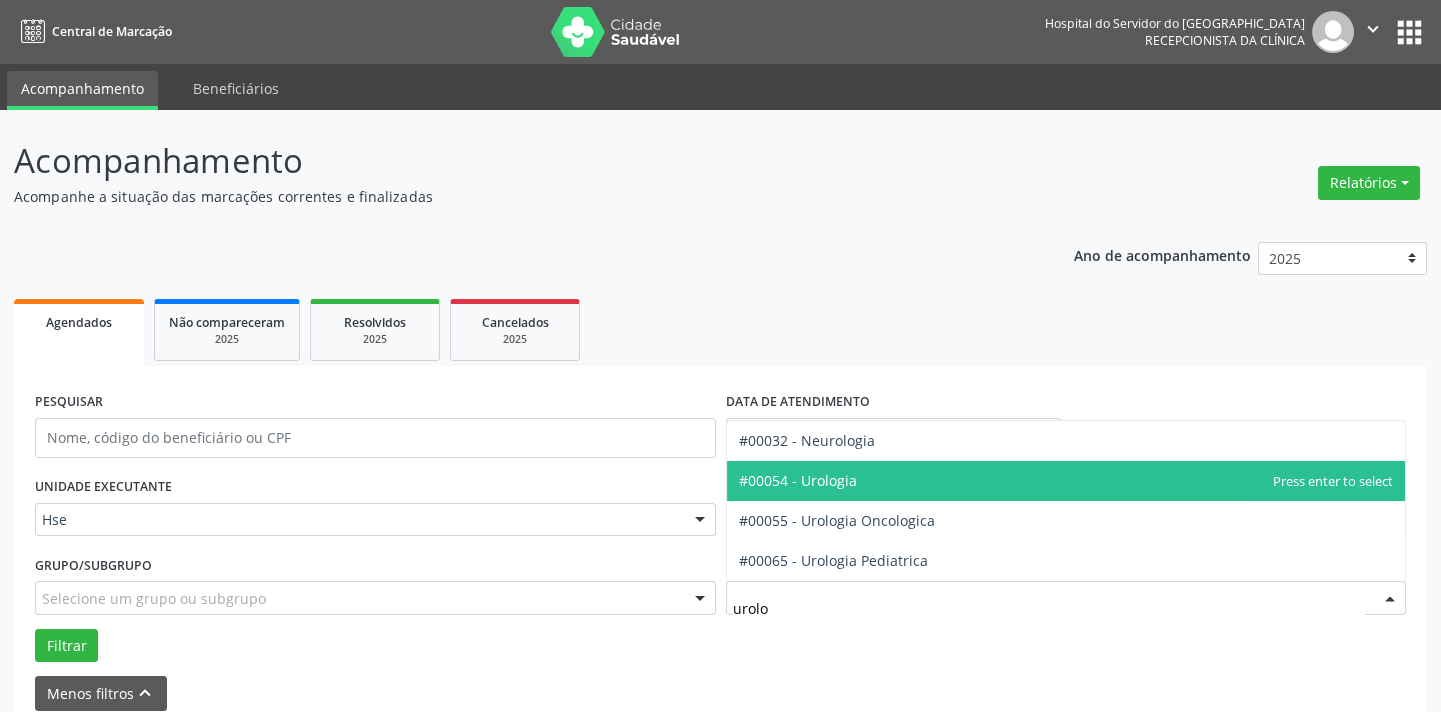 click on "#00054 - Urologia" at bounding box center (1066, 481) 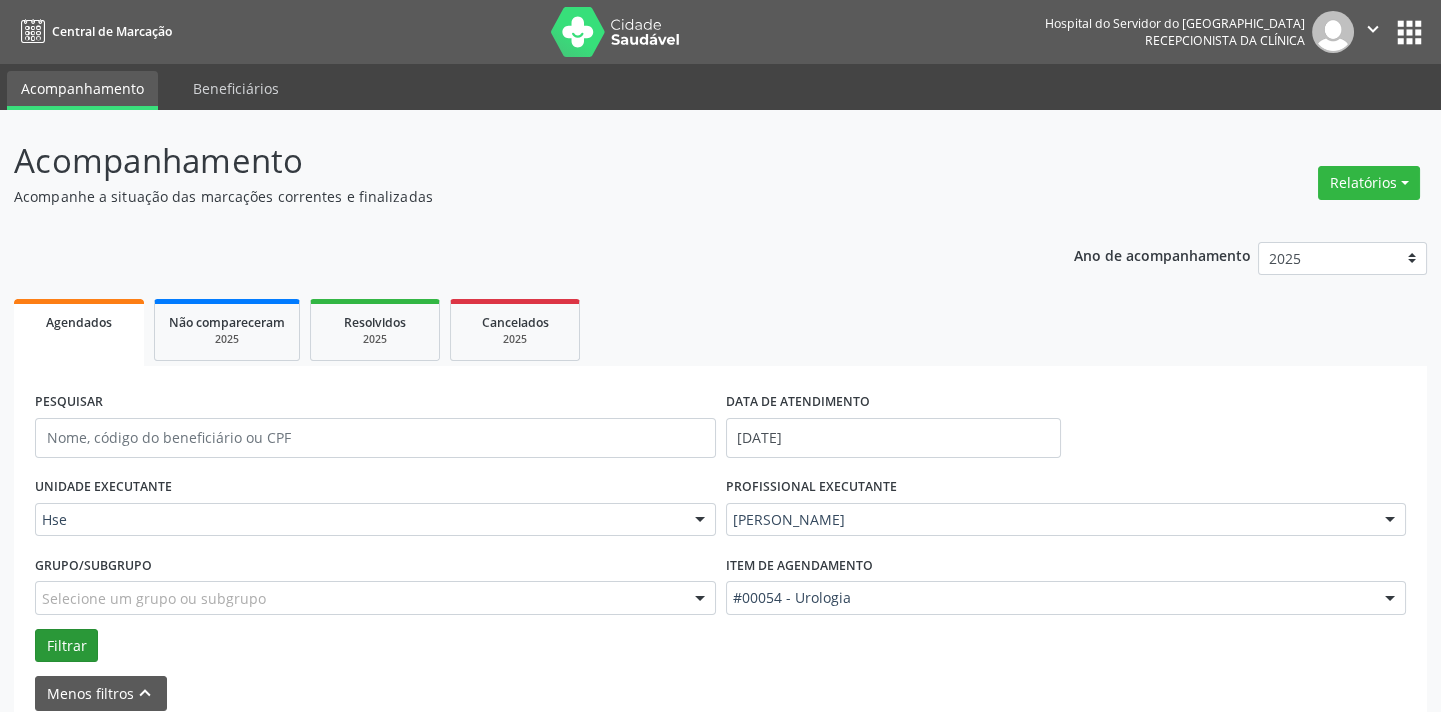 click on "UNIDADE EXECUTANTE
Hse         Todos as unidades   Hse
Nenhum resultado encontrado para: "   "
Não há nenhuma opção para ser exibida.
PROFISSIONAL EXECUTANTE
[PERSON_NAME]         Todos os profissionais   [PERSON_NAME] Interaminense Junior   [PERSON_NAME]   [PERSON_NAME] - Professor(A) Nassau   [PERSON_NAME] - Cirurgião Geral e Cirurgião Oncológico   [PERSON_NAME]   [PERSON_NAME] de Sa - Professor(A) Nassau   [PERSON_NAME]   [PERSON_NAME] - Perícia Neurodivergente   [PERSON_NAME] - Professor(A) Nassau | Geral   [PERSON_NAME]   [PERSON_NAME] ([PERSON_NAME])   [PERSON_NAME] | Geral, [PERSON_NAME], [PERSON_NAME], [PERSON_NAME] e [PERSON_NAME] - Professor(A) Nassau   [PERSON_NAME]   [PERSON_NAME]   [PERSON_NAME] Pires do [PERSON_NAME]   [PERSON_NAME]         [PERSON_NAME]" at bounding box center (720, 567) 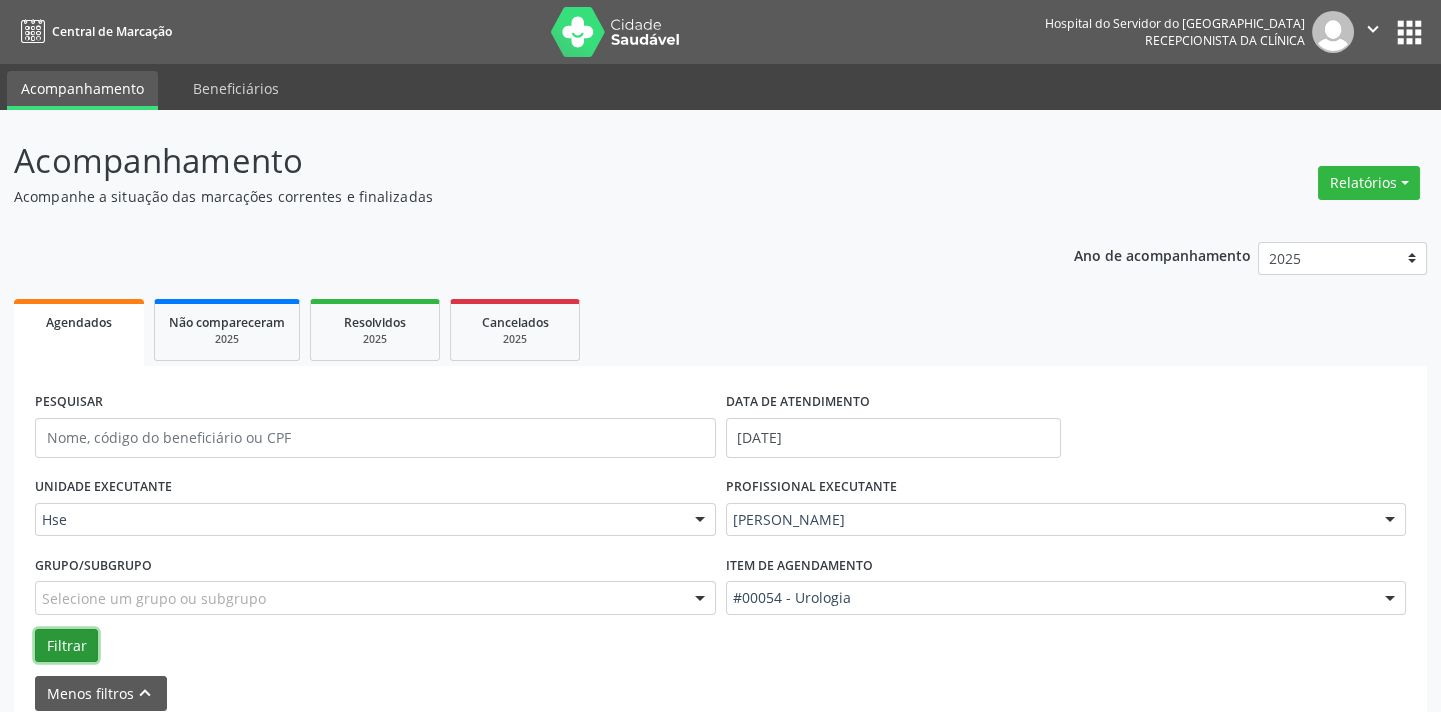 click on "Filtrar" at bounding box center (66, 646) 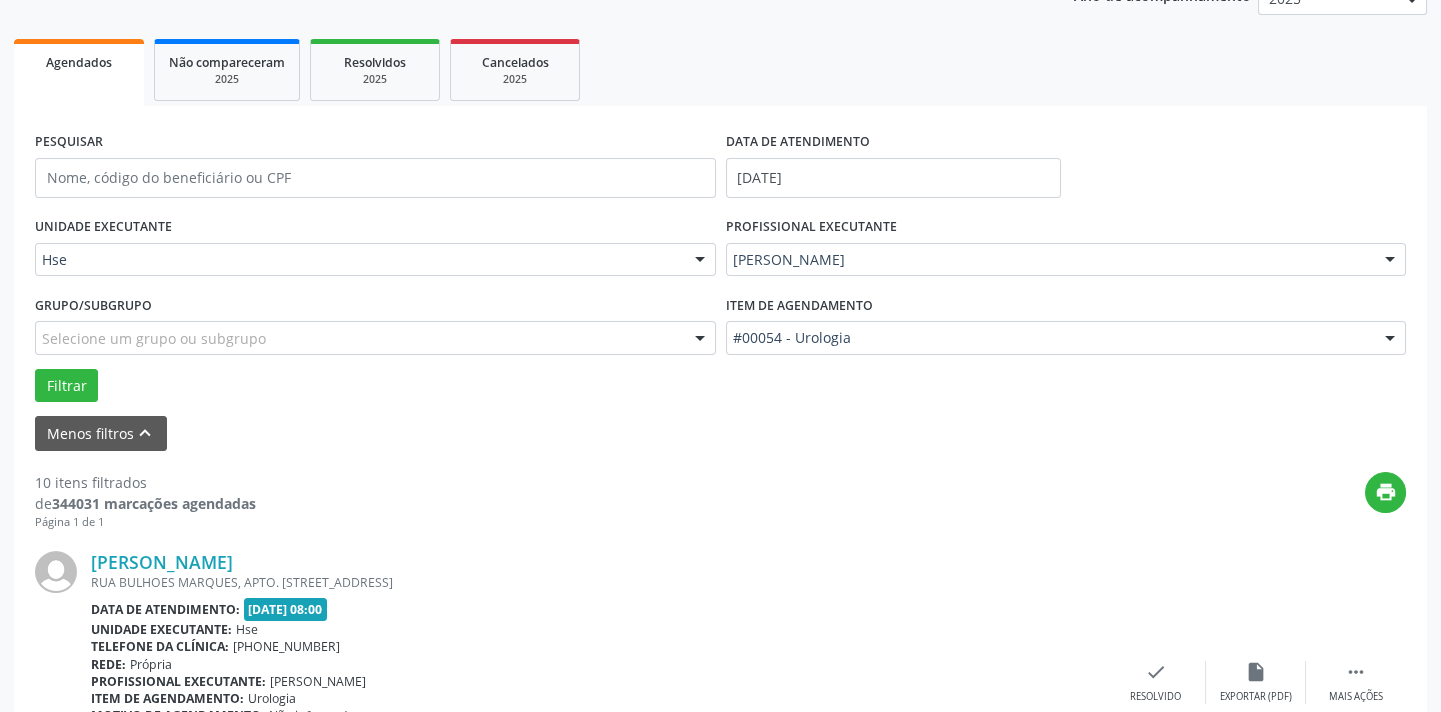 scroll, scrollTop: 432, scrollLeft: 0, axis: vertical 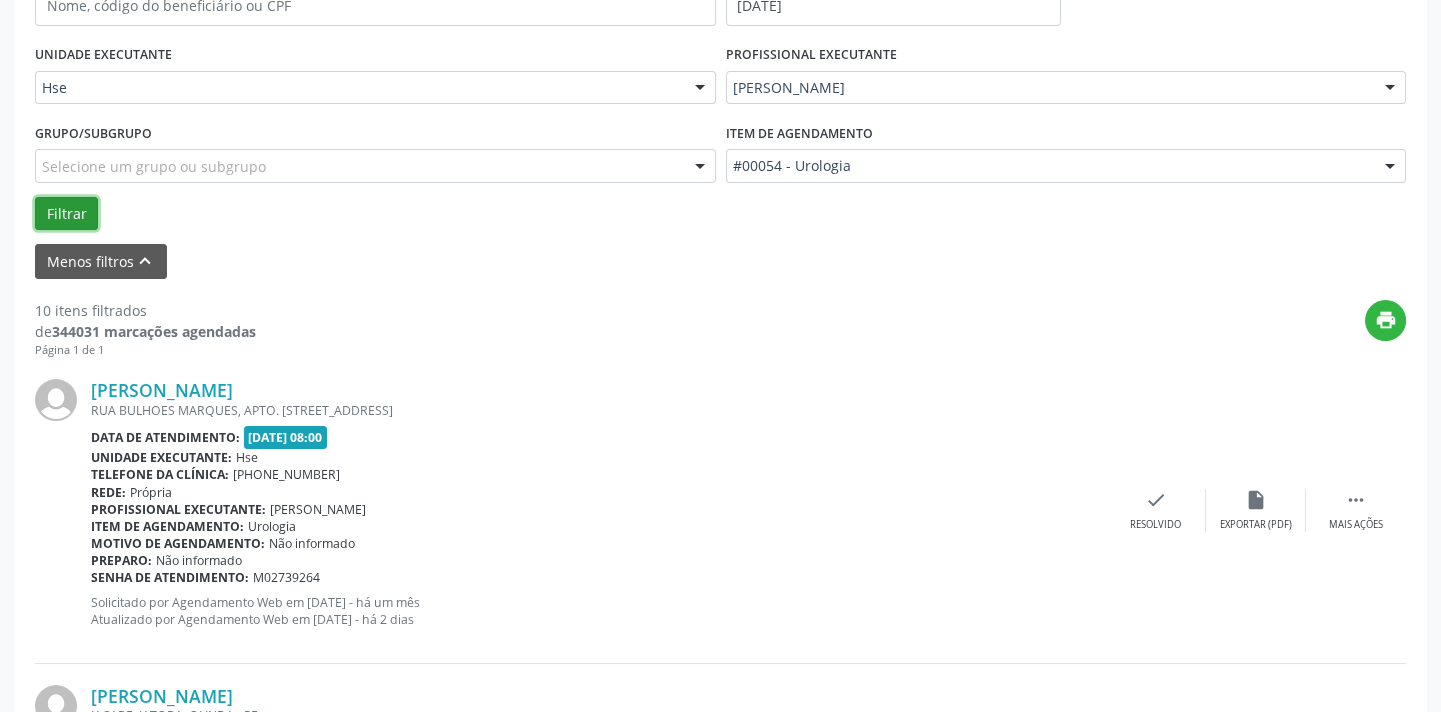 click on "Filtrar" at bounding box center (66, 214) 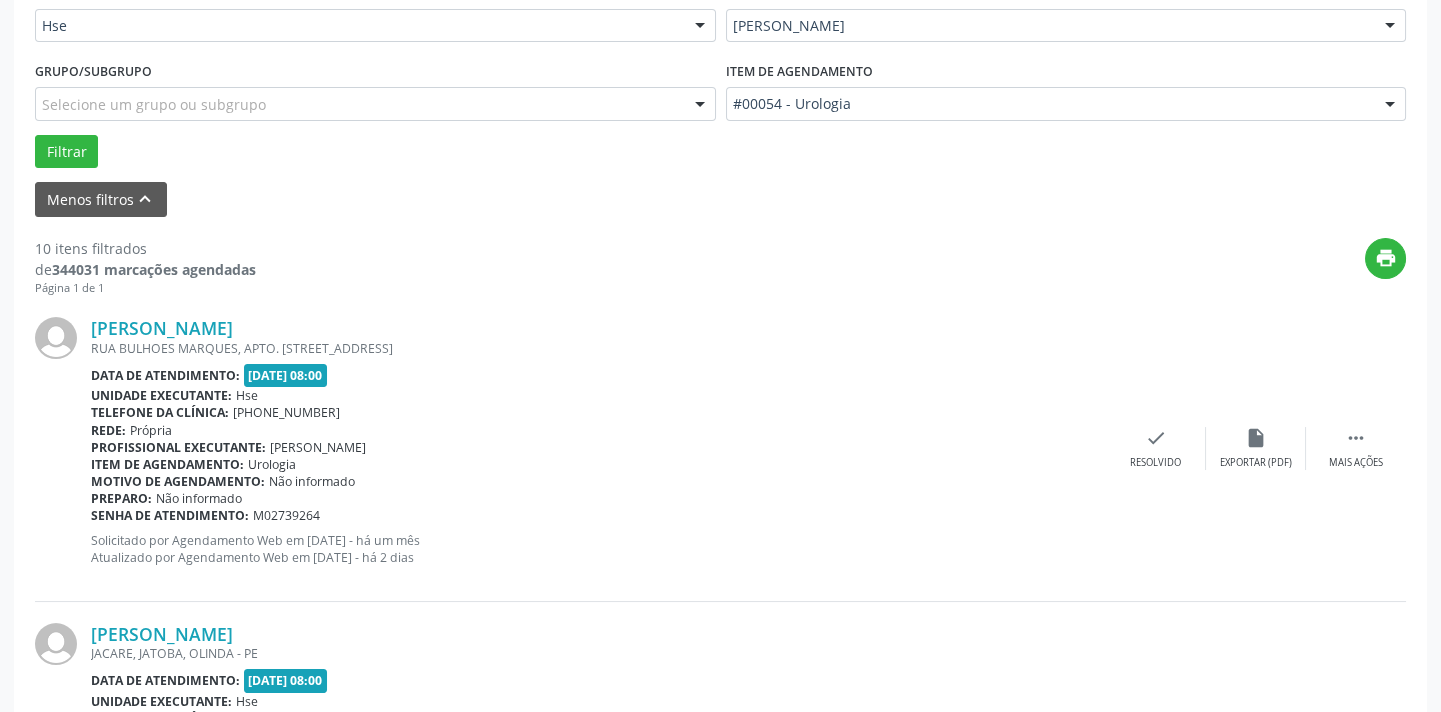 scroll, scrollTop: 614, scrollLeft: 0, axis: vertical 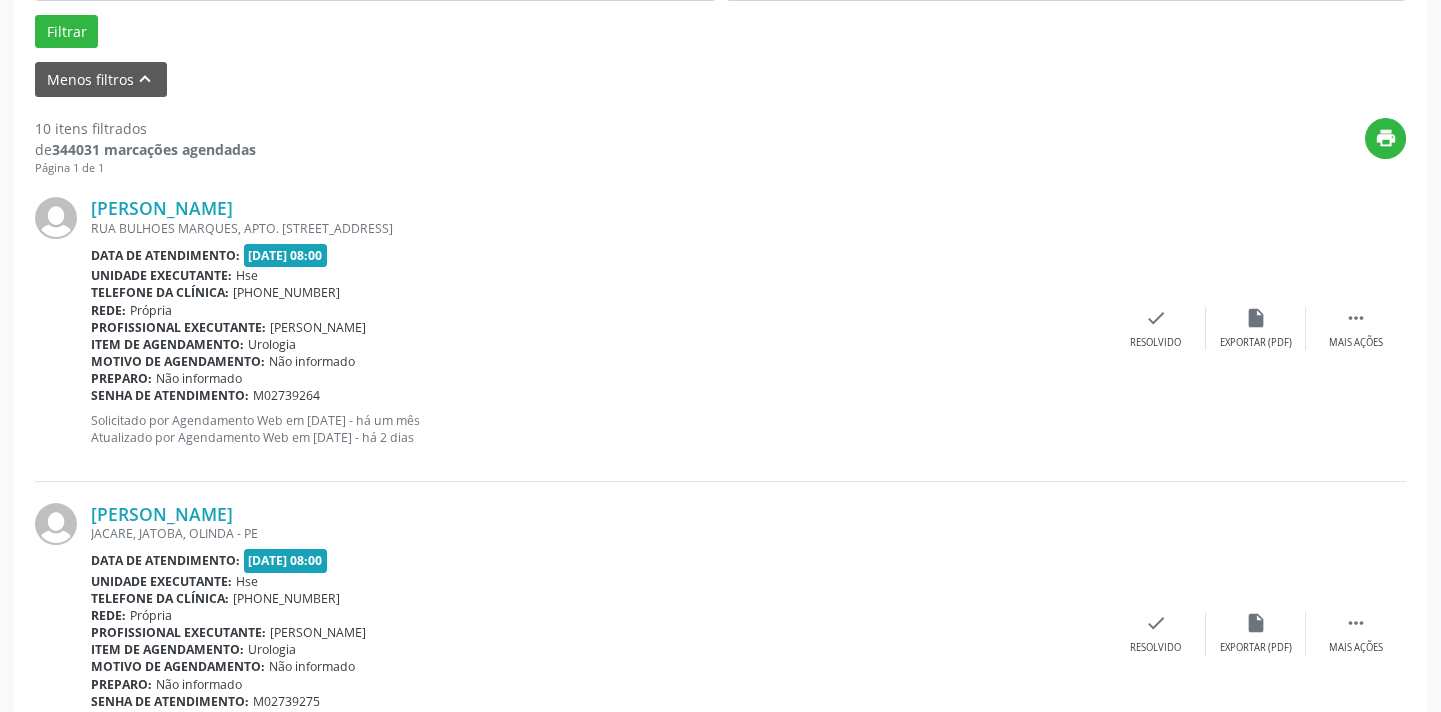 click on "[PERSON_NAME]
[GEOGRAPHIC_DATA], APTO. [STREET_ADDRESS]
Data de atendimento:
[DATE] 08:00
Unidade executante:
Hse
Telefone da clínica:
[PHONE_NUMBER]
Rede:
[GEOGRAPHIC_DATA]
Profissional executante:
[PERSON_NAME]
Item de agendamento:
Urologia
Motivo de agendamento:
Não informado
Preparo:
Não informado
Senha de atendimento:
M02739264
Solicitado por Agendamento Web em [DATE] - há um mês
Atualizado por Agendamento Web em [DATE] - há 2 dias

Mais ações
insert_drive_file
Exportar (PDF)
check
Resolvido" at bounding box center [720, 328] 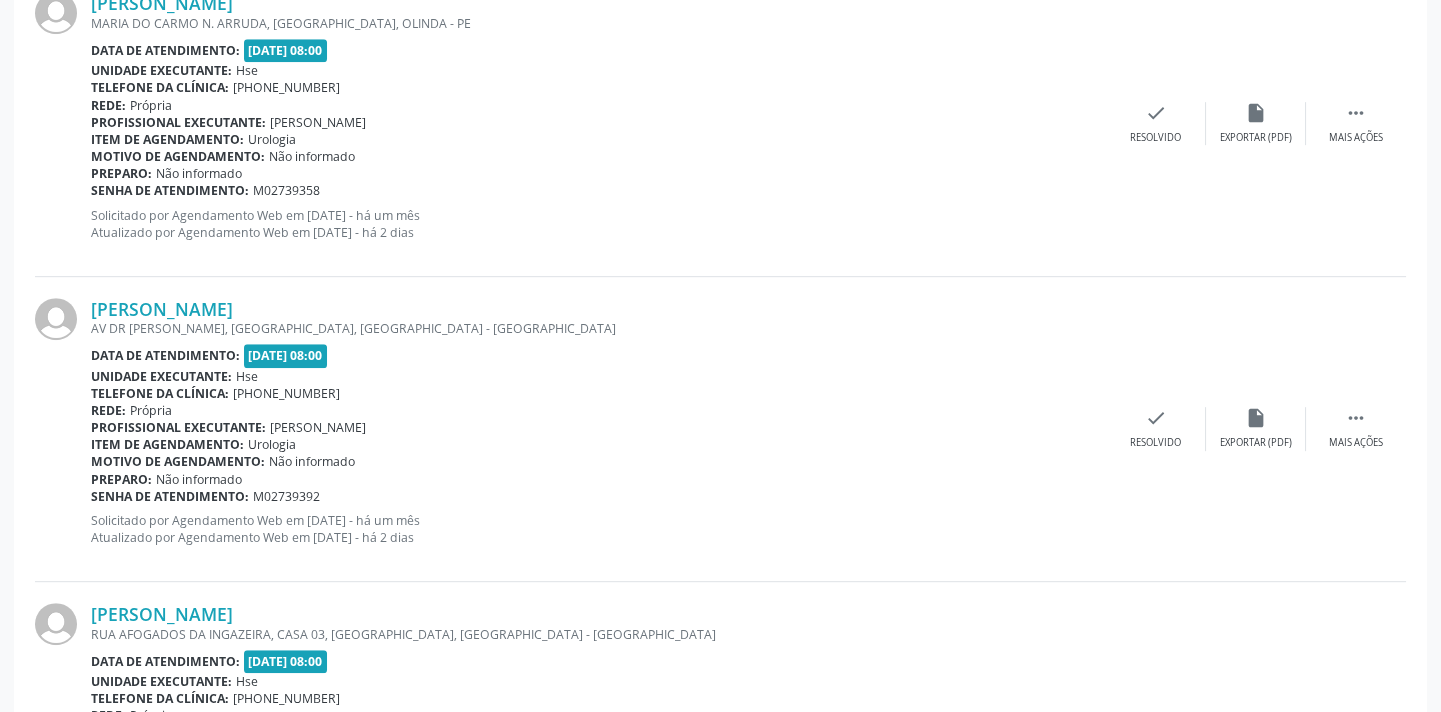 scroll, scrollTop: 2523, scrollLeft: 0, axis: vertical 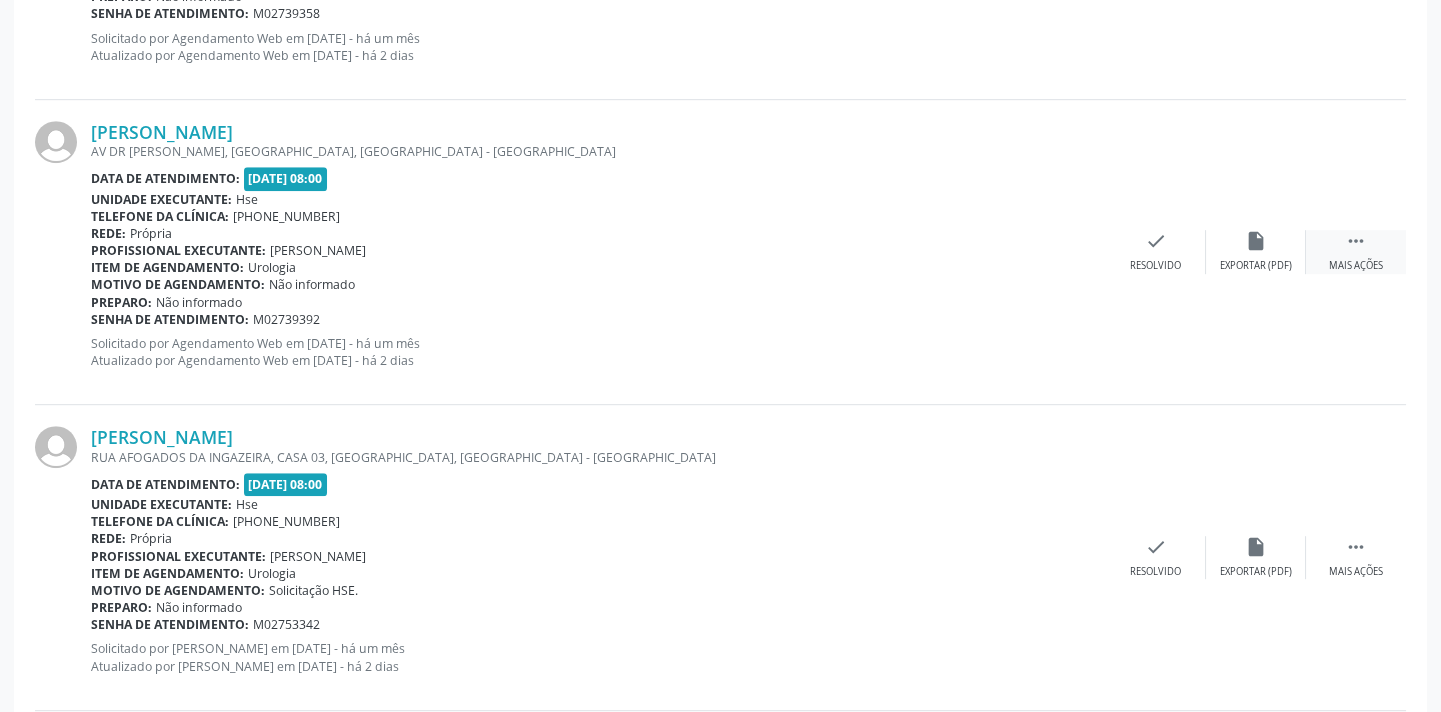 drag, startPoint x: 1355, startPoint y: 243, endPoint x: 1360, endPoint y: 259, distance: 16.763054 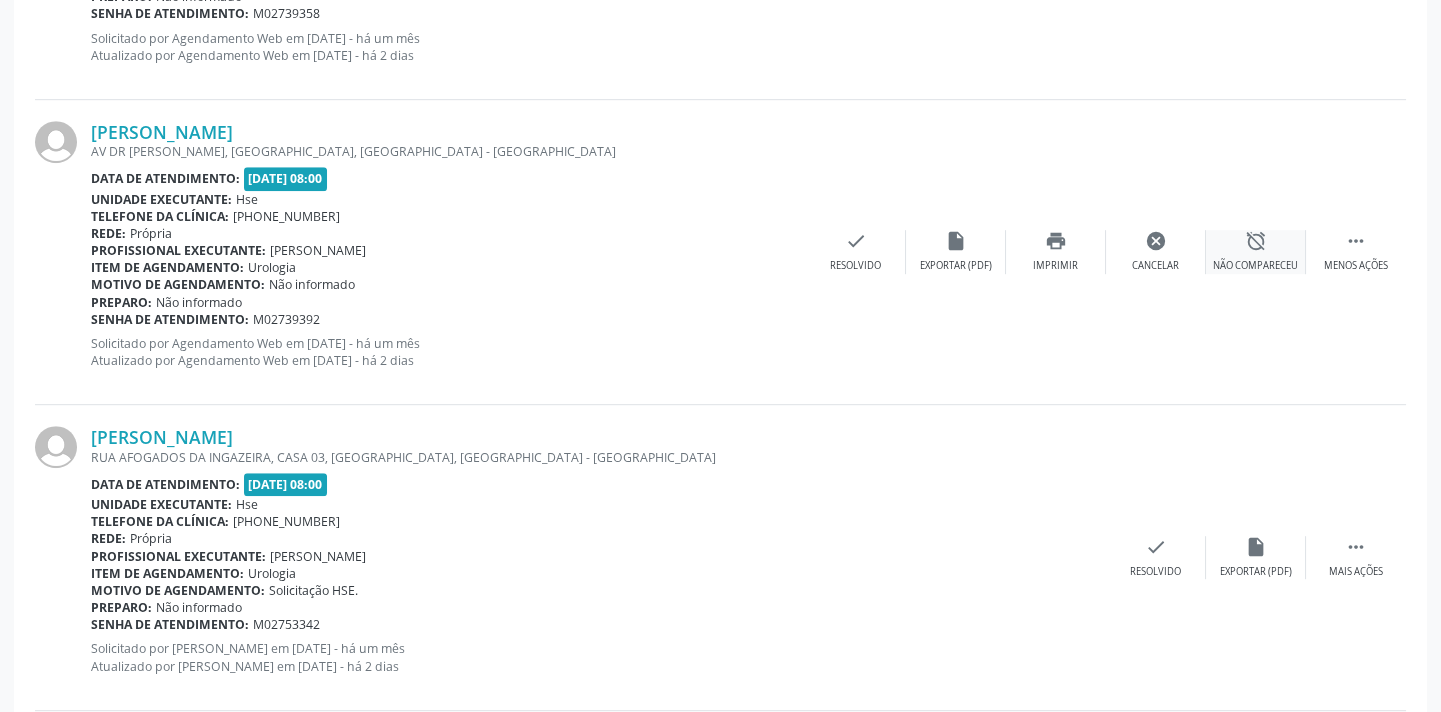 click on "Não compareceu" at bounding box center [1255, 266] 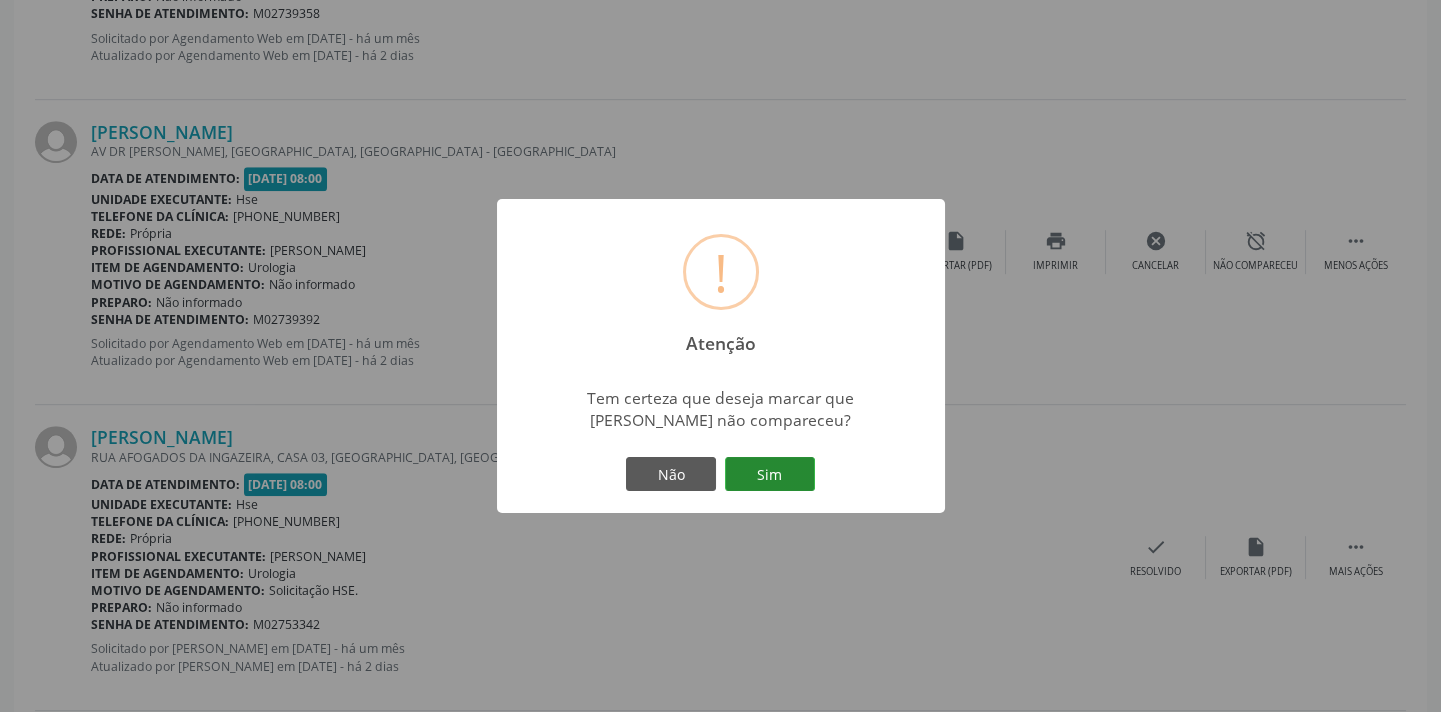 click on "Sim" at bounding box center [770, 474] 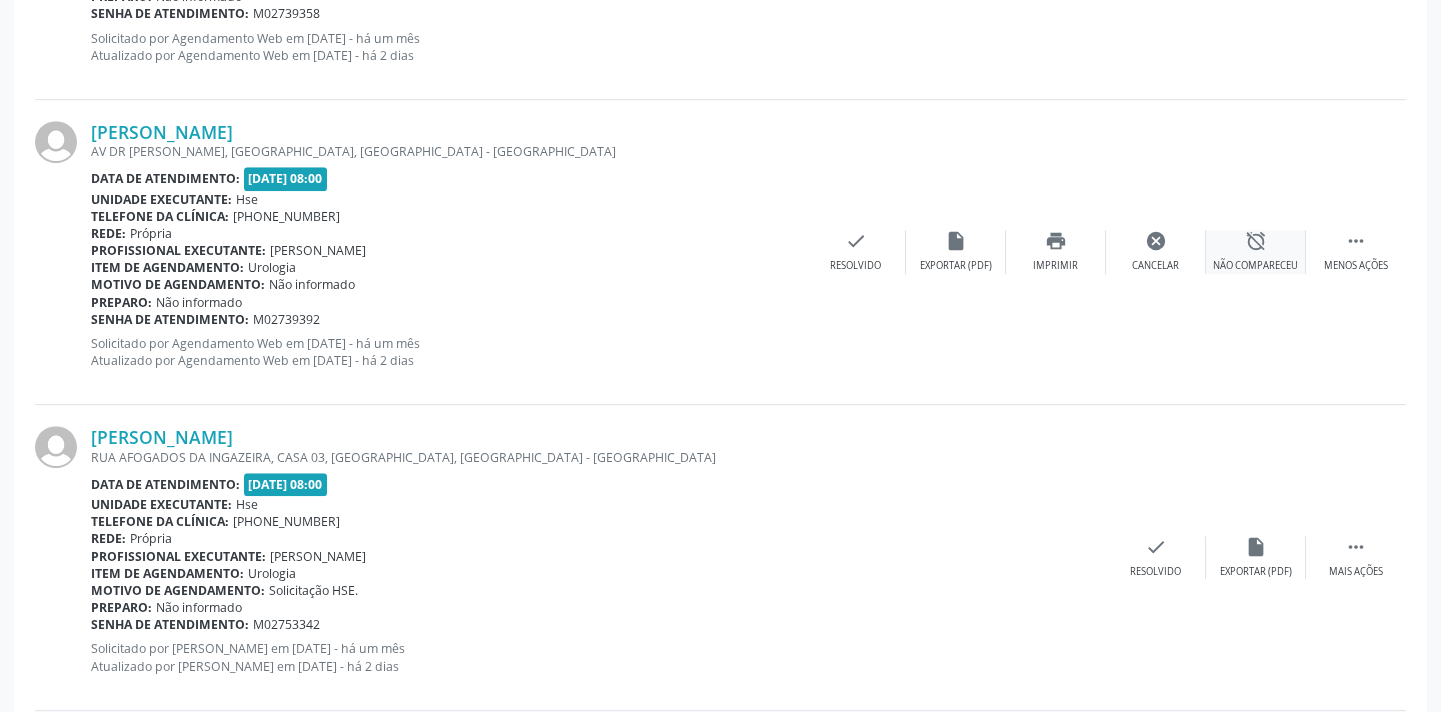 click on "alarm_off" at bounding box center [1256, 241] 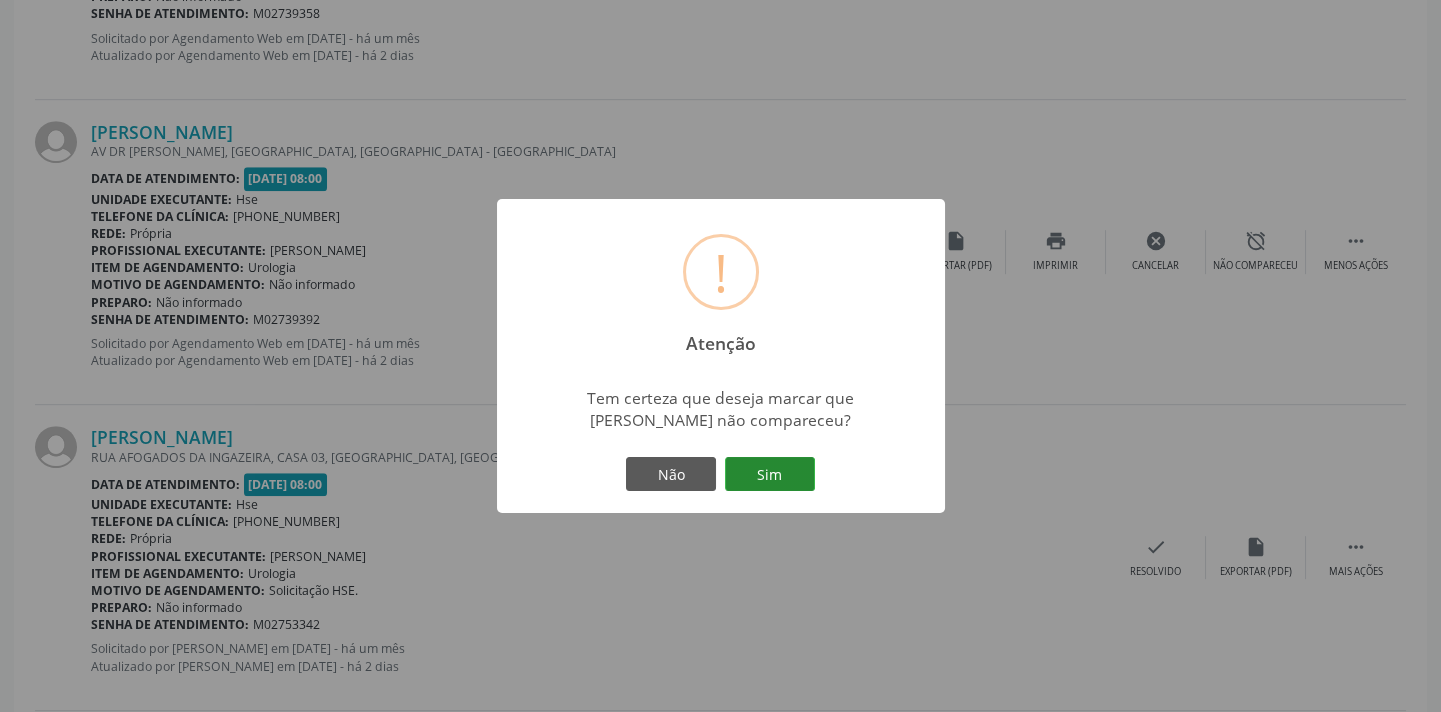click on "Sim" at bounding box center [770, 474] 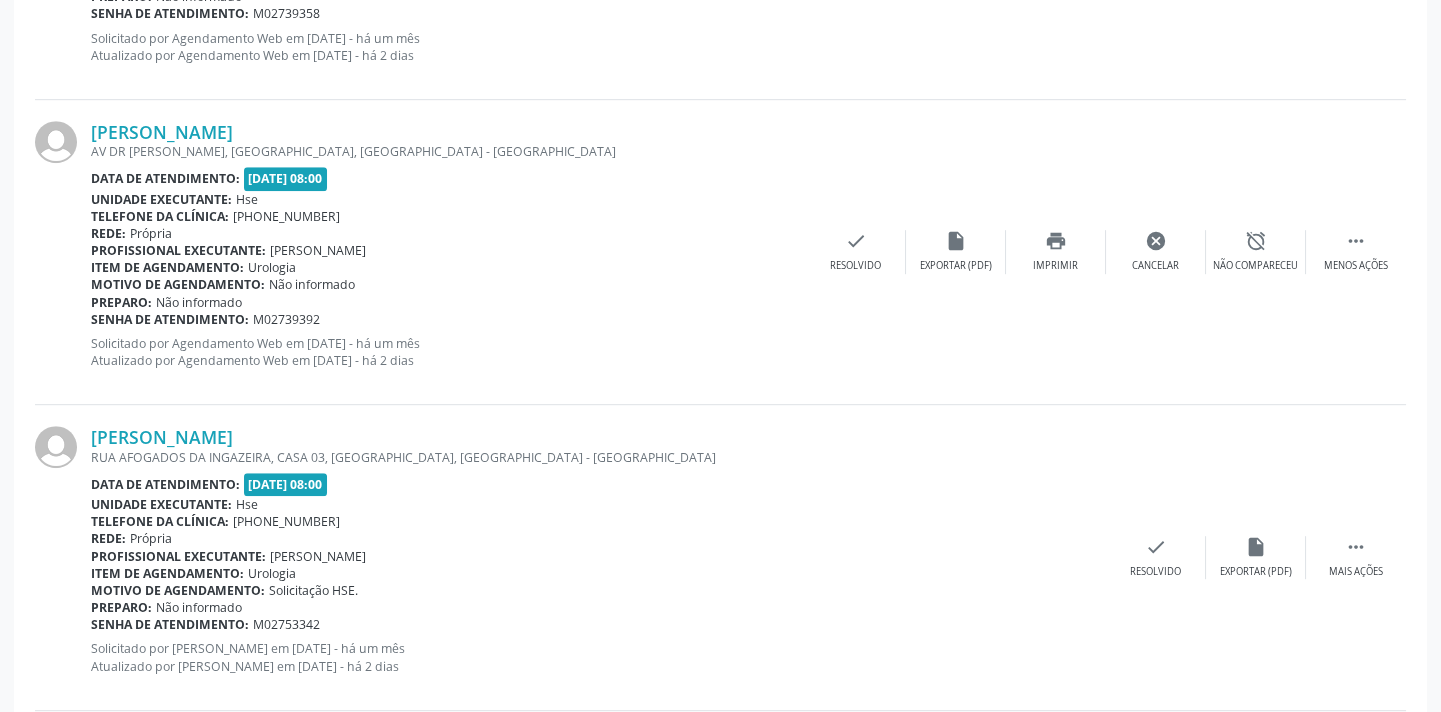 scroll, scrollTop: 160, scrollLeft: 0, axis: vertical 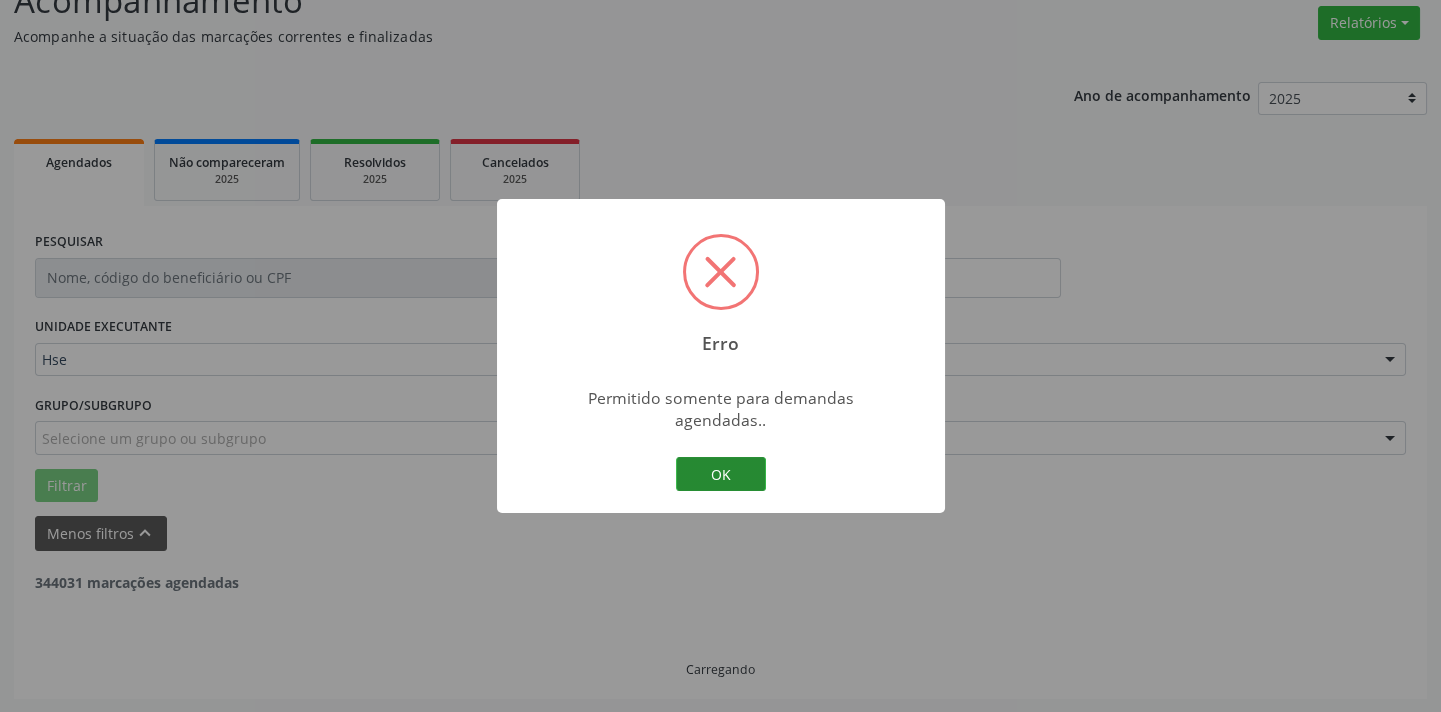click on "OK" at bounding box center (721, 474) 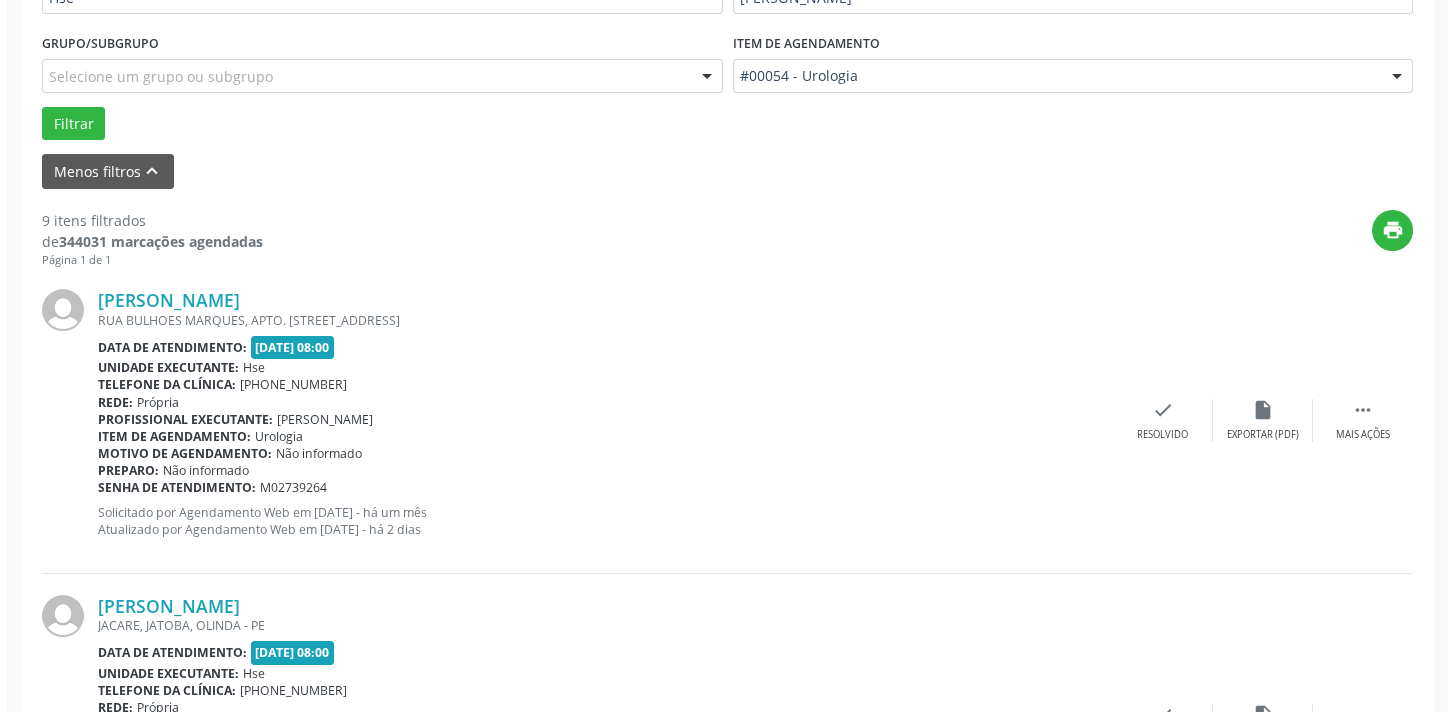 scroll, scrollTop: 523, scrollLeft: 0, axis: vertical 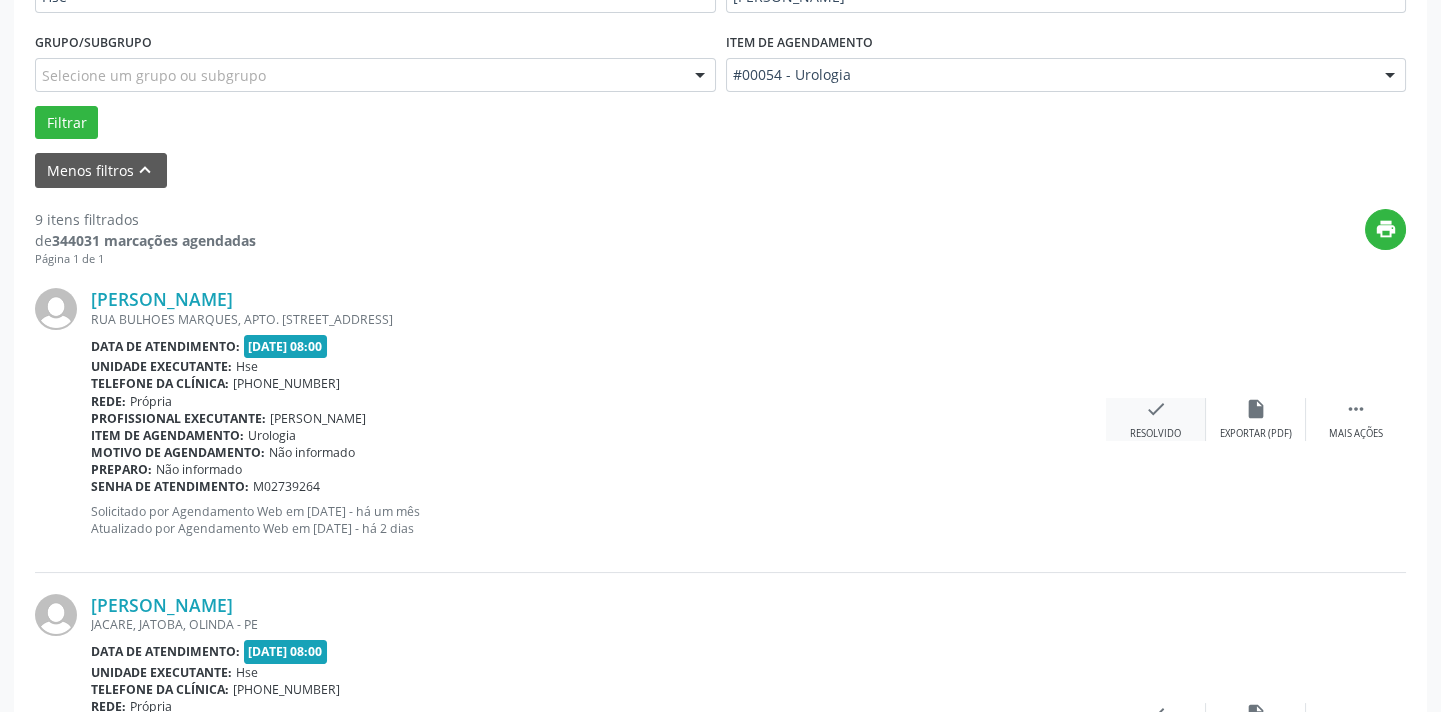 click on "check" at bounding box center [1156, 409] 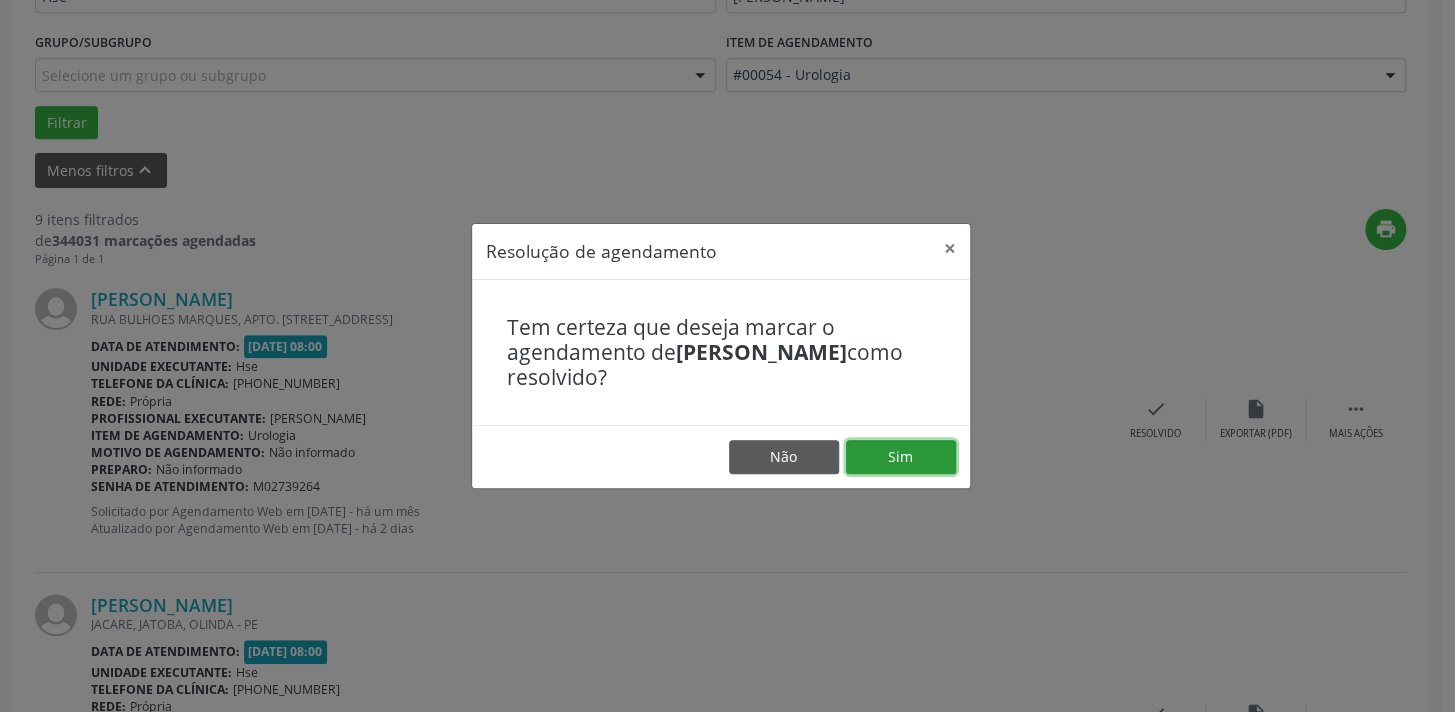 click on "Sim" at bounding box center (901, 457) 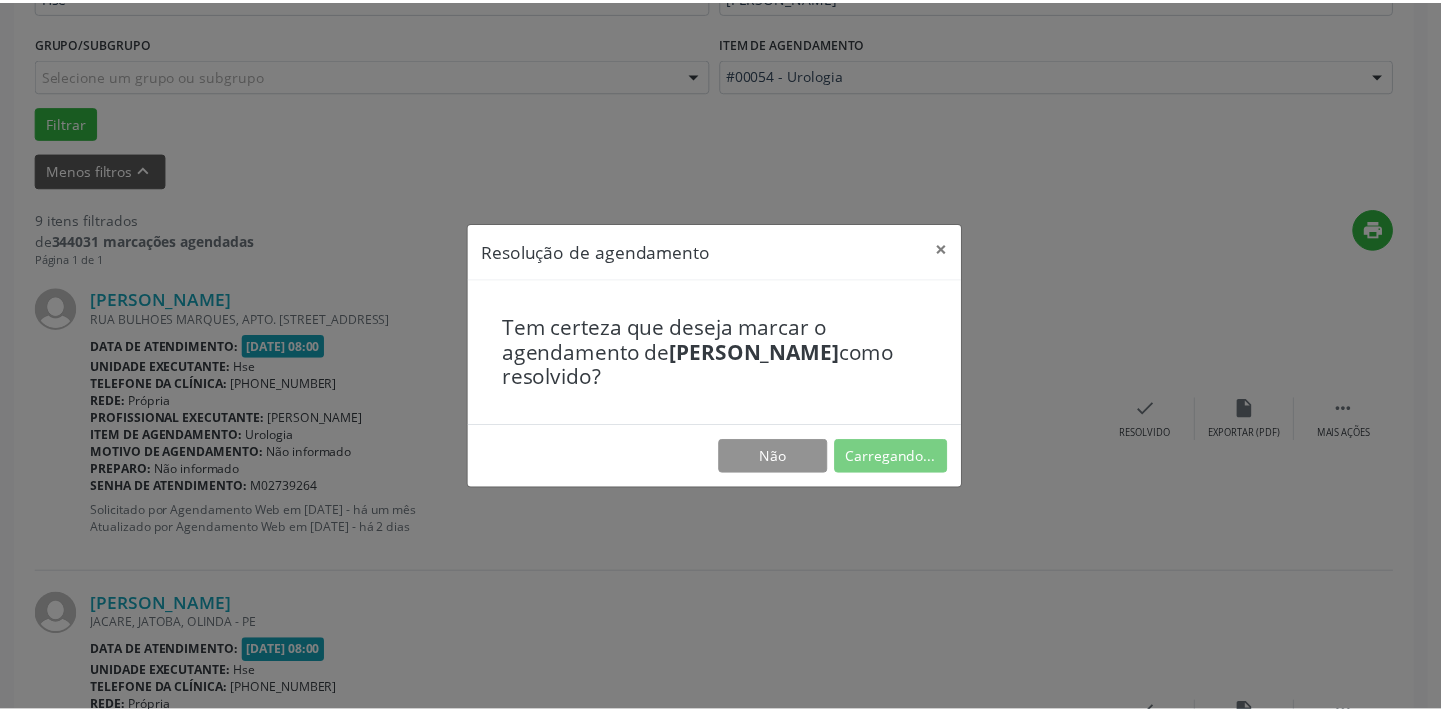 scroll, scrollTop: 139, scrollLeft: 0, axis: vertical 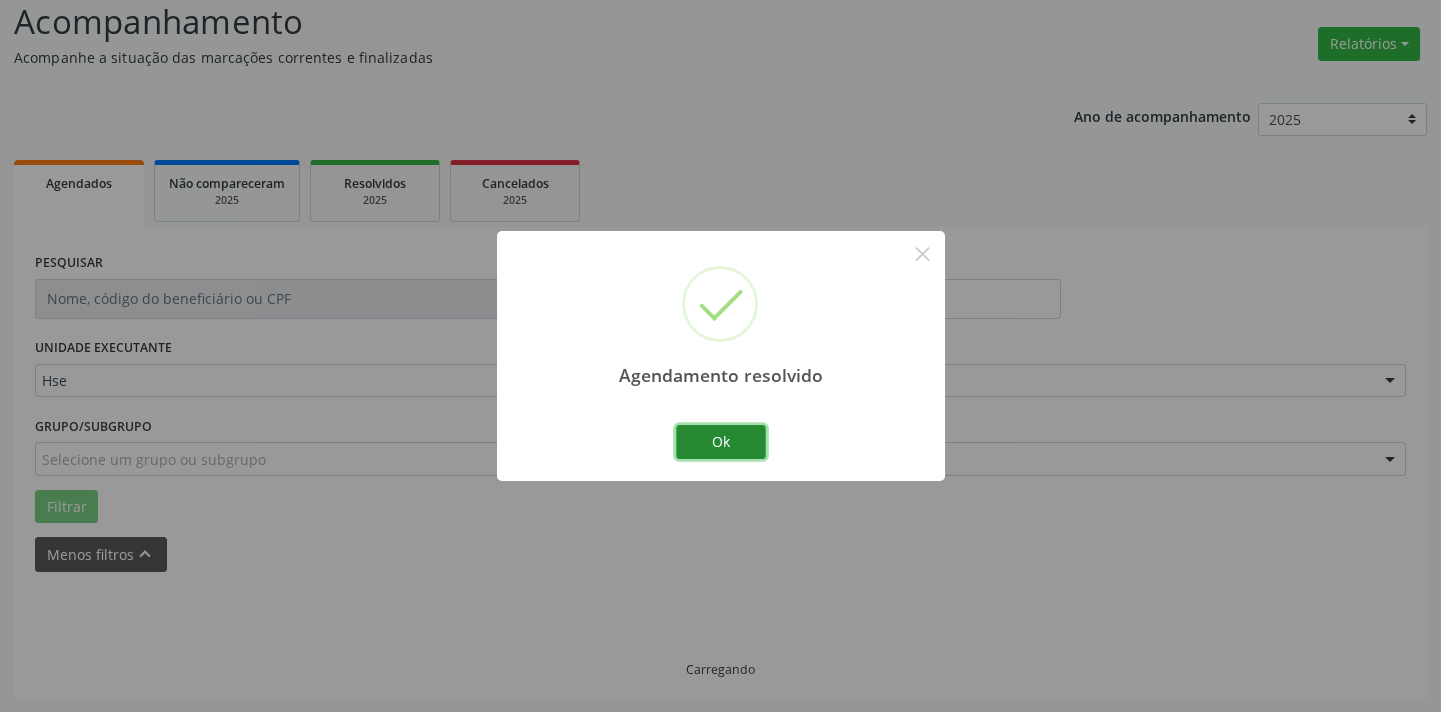 click on "Ok" at bounding box center [721, 442] 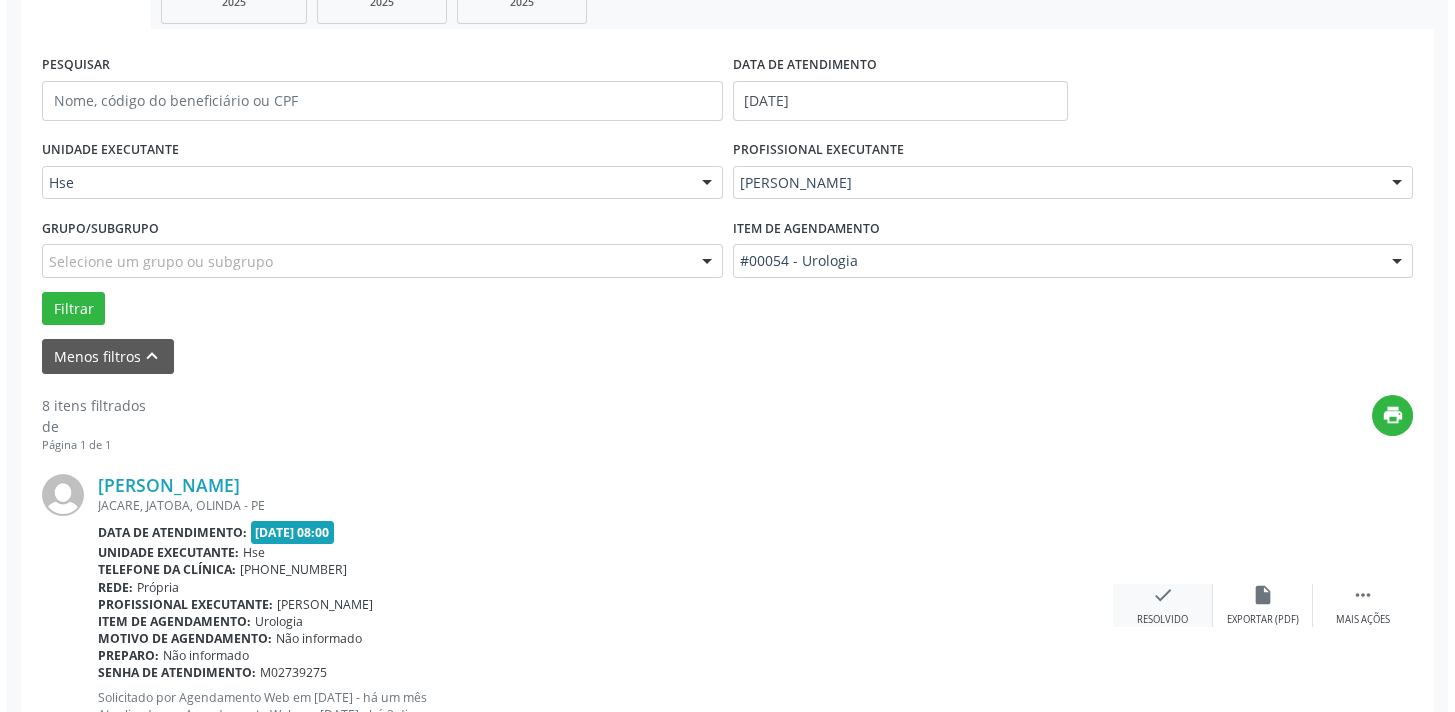 scroll, scrollTop: 411, scrollLeft: 0, axis: vertical 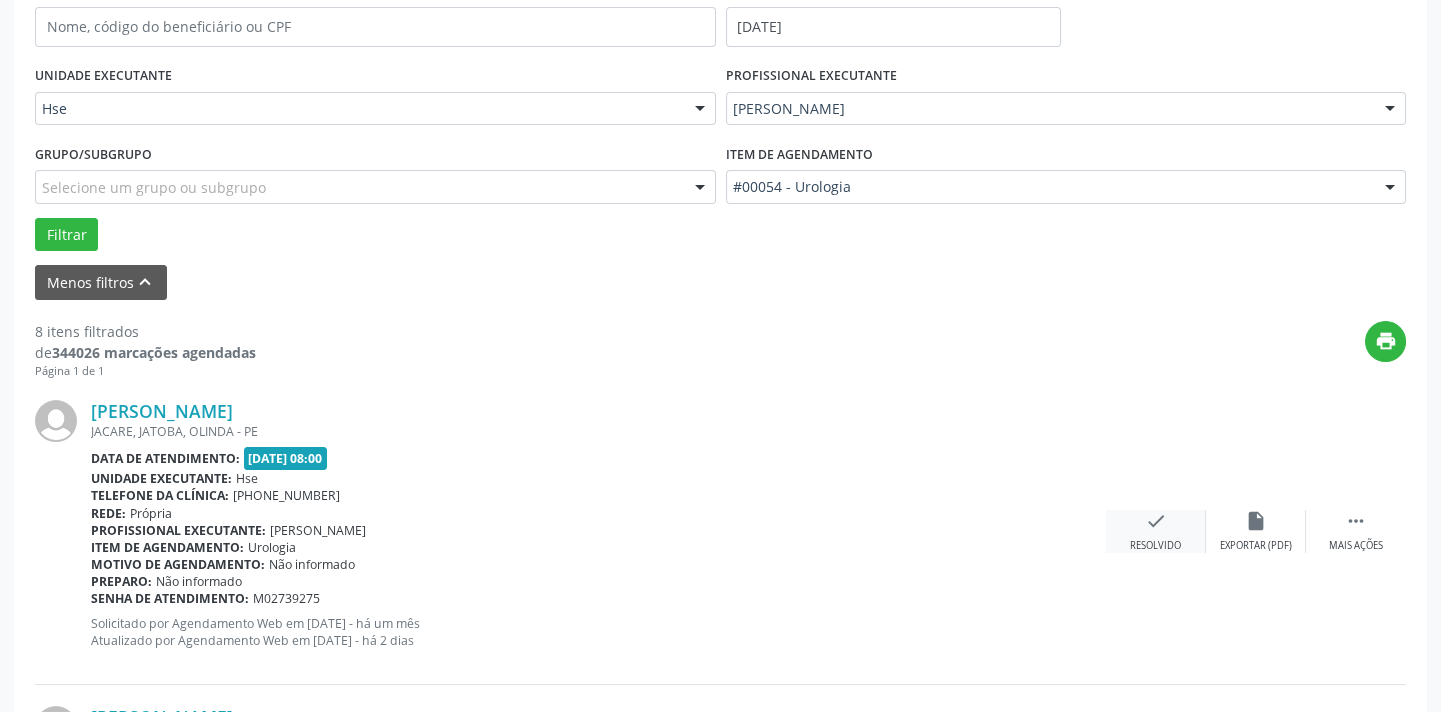 click on "check" at bounding box center [1156, 521] 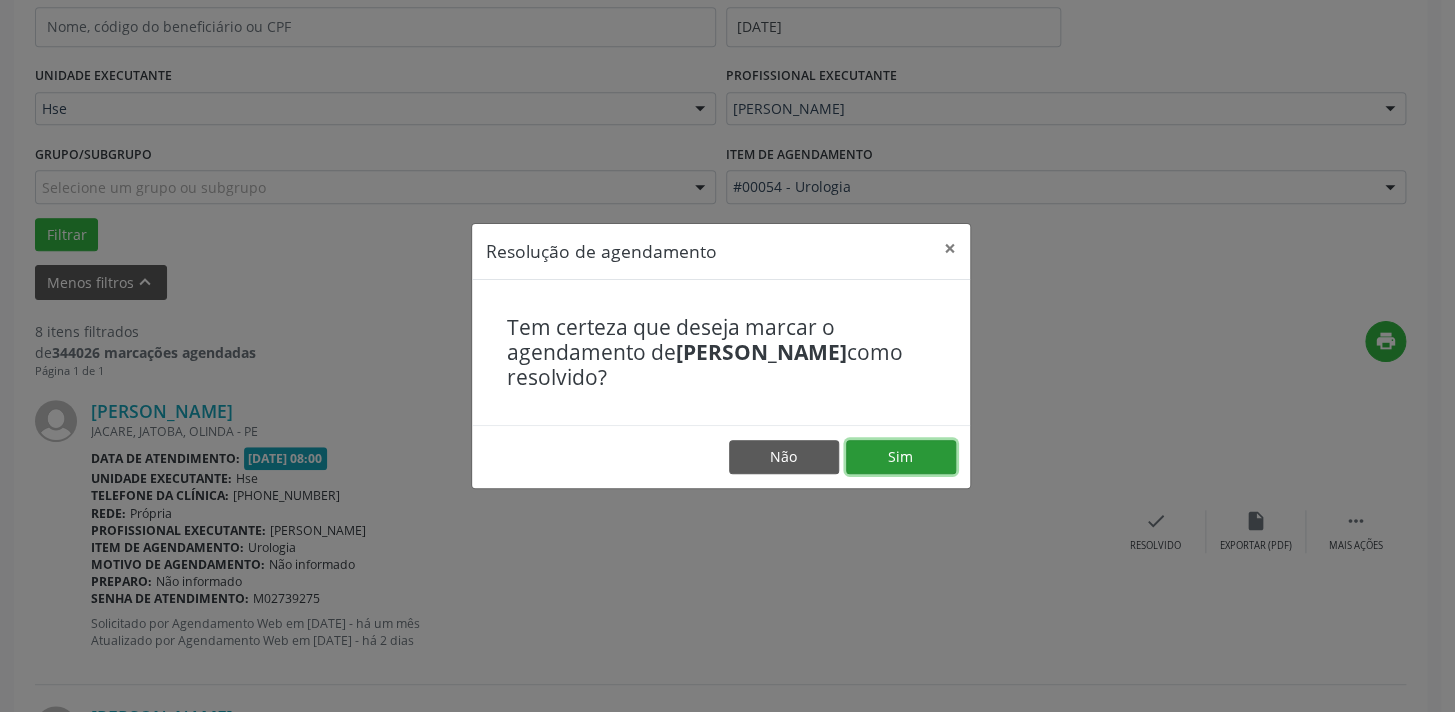 click on "Sim" at bounding box center [901, 457] 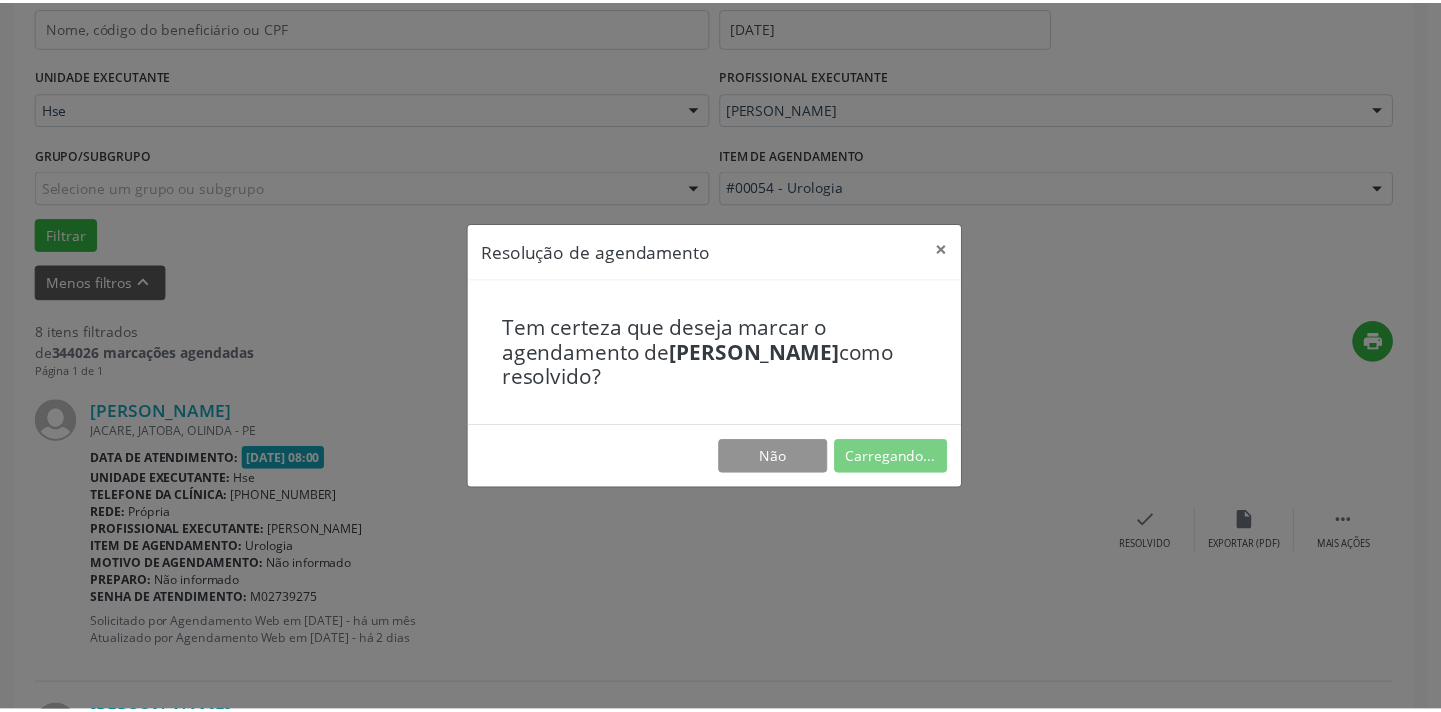 scroll, scrollTop: 139, scrollLeft: 0, axis: vertical 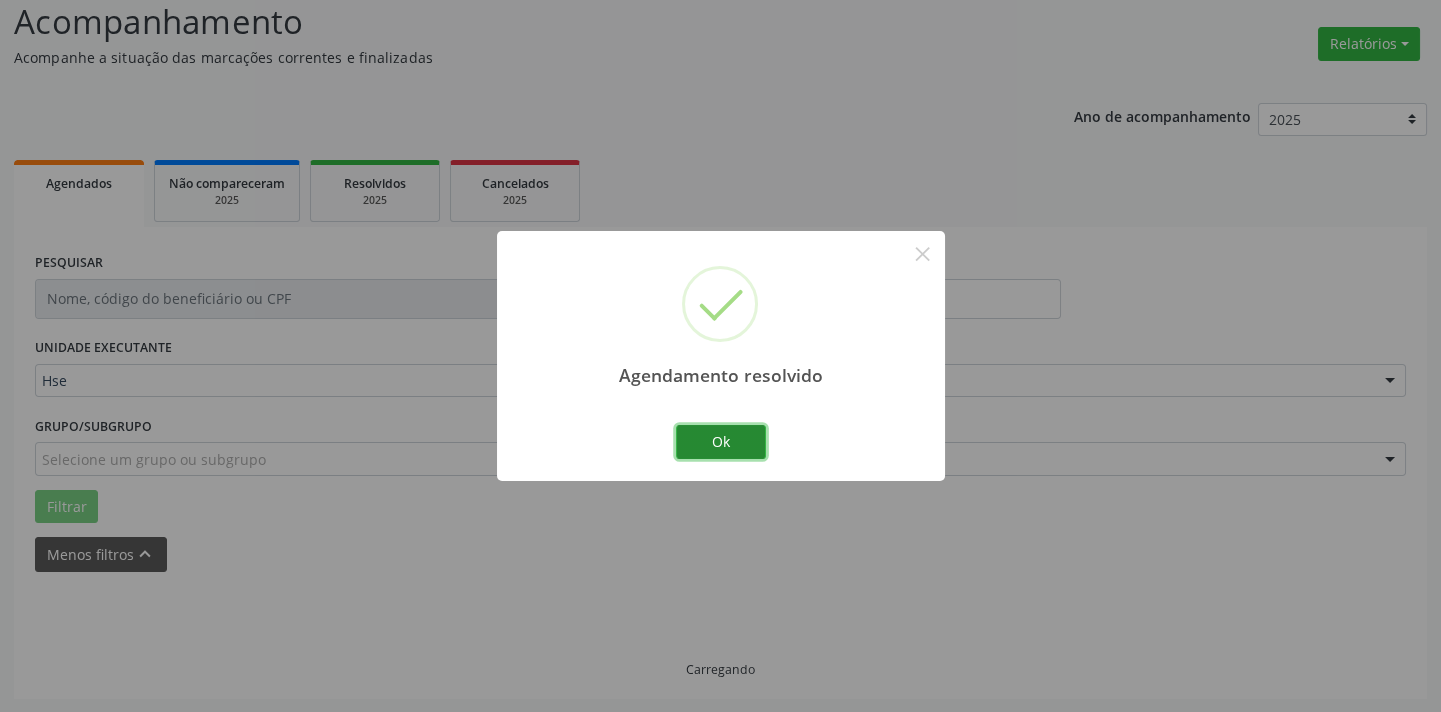 click on "Ok" at bounding box center [721, 442] 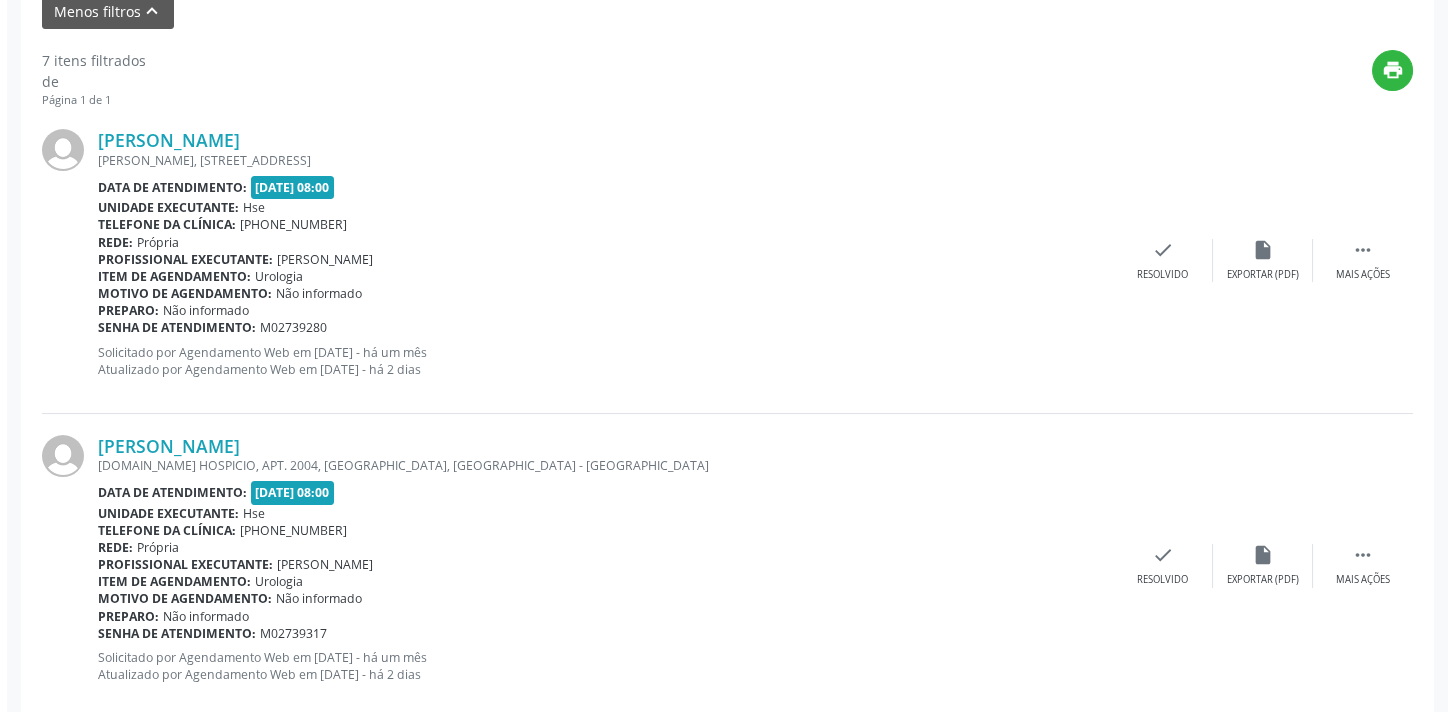 scroll, scrollTop: 684, scrollLeft: 0, axis: vertical 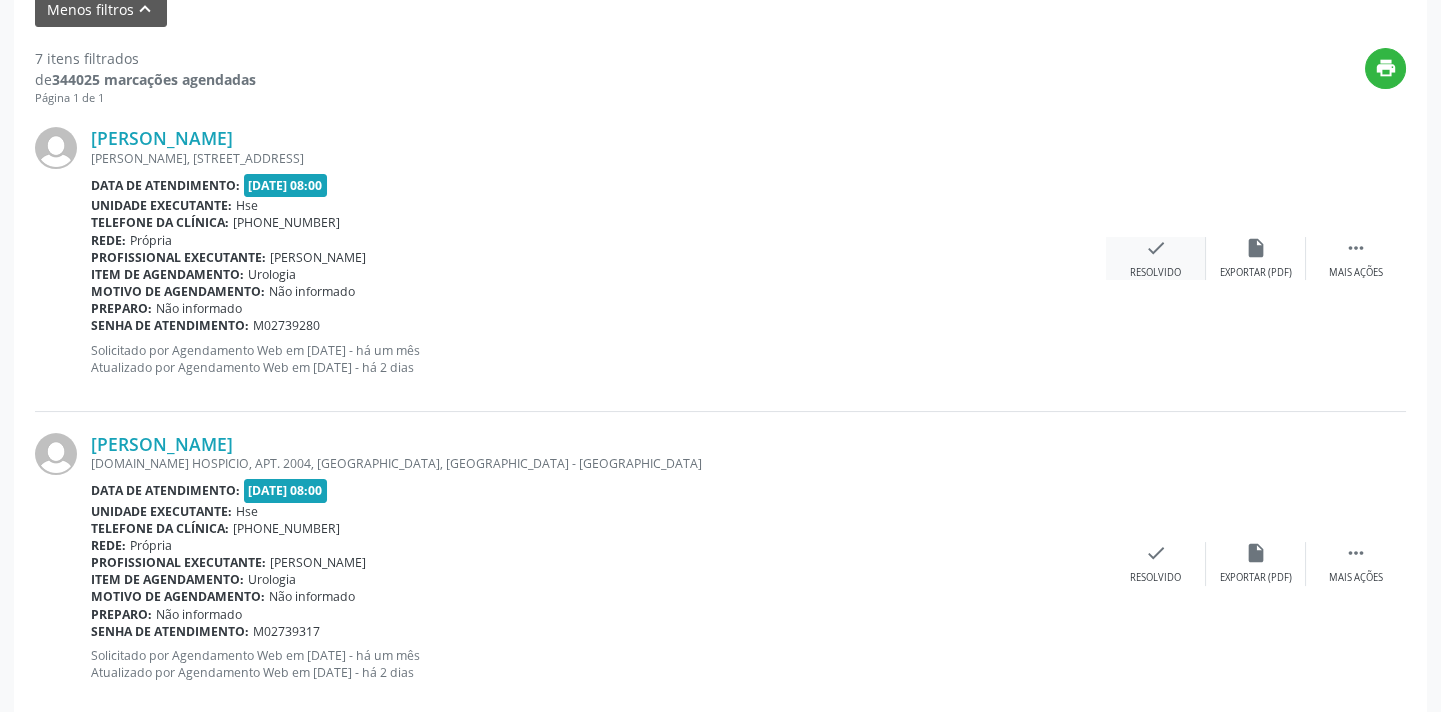 click on "check
Resolvido" at bounding box center (1156, 258) 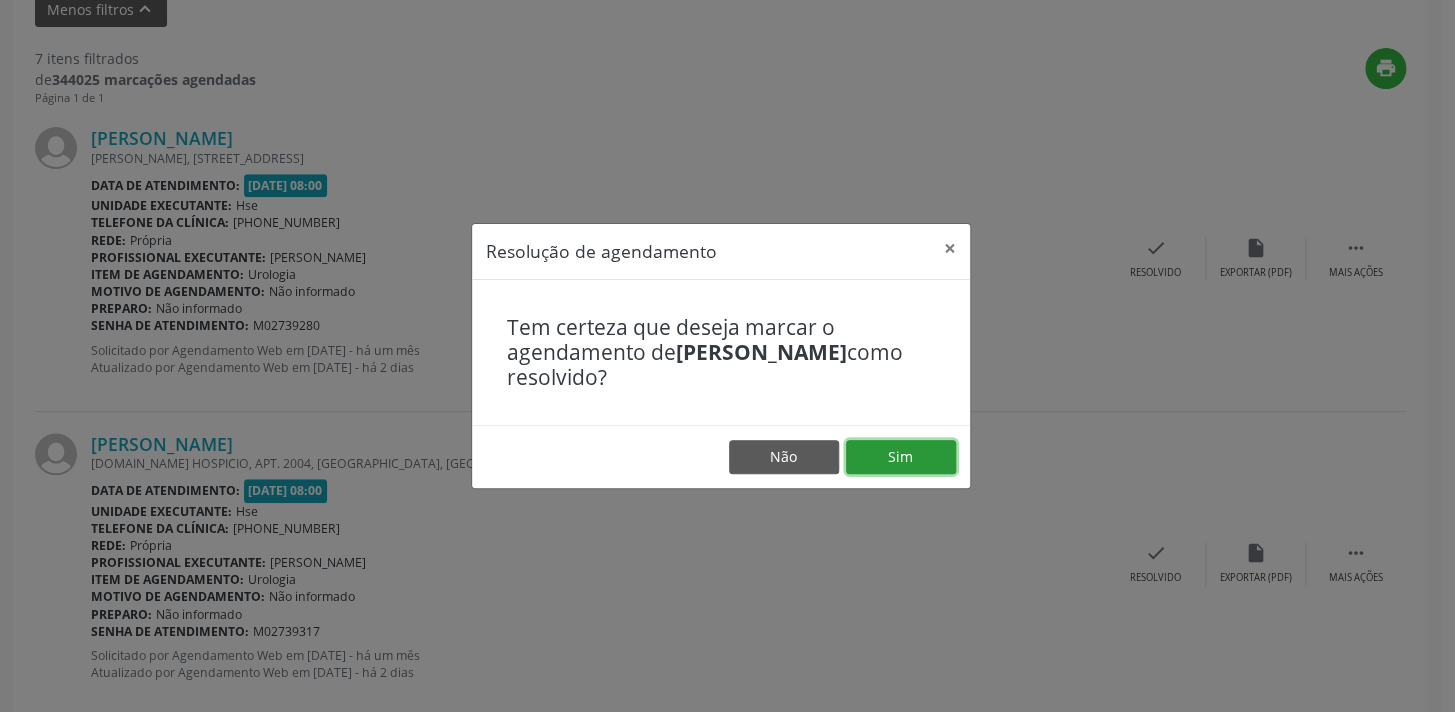 click on "Sim" at bounding box center (901, 457) 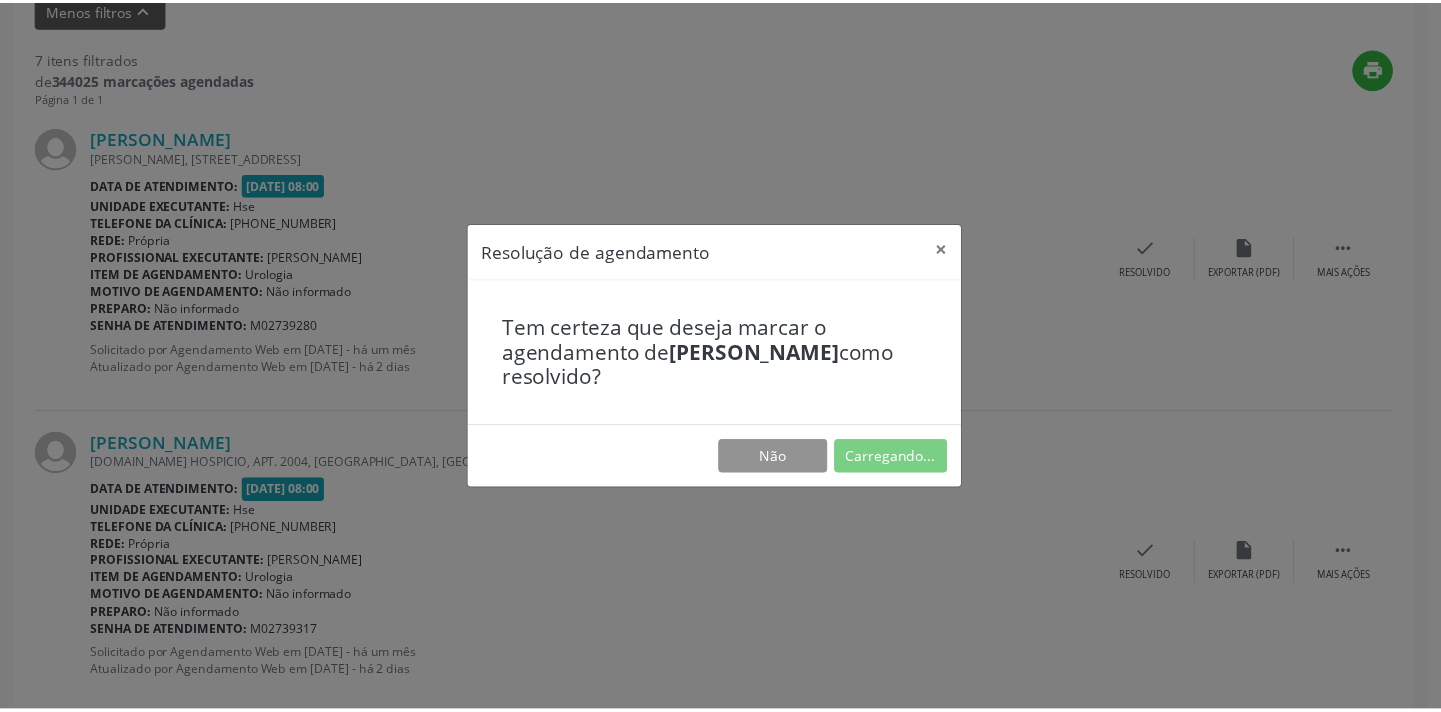 scroll, scrollTop: 139, scrollLeft: 0, axis: vertical 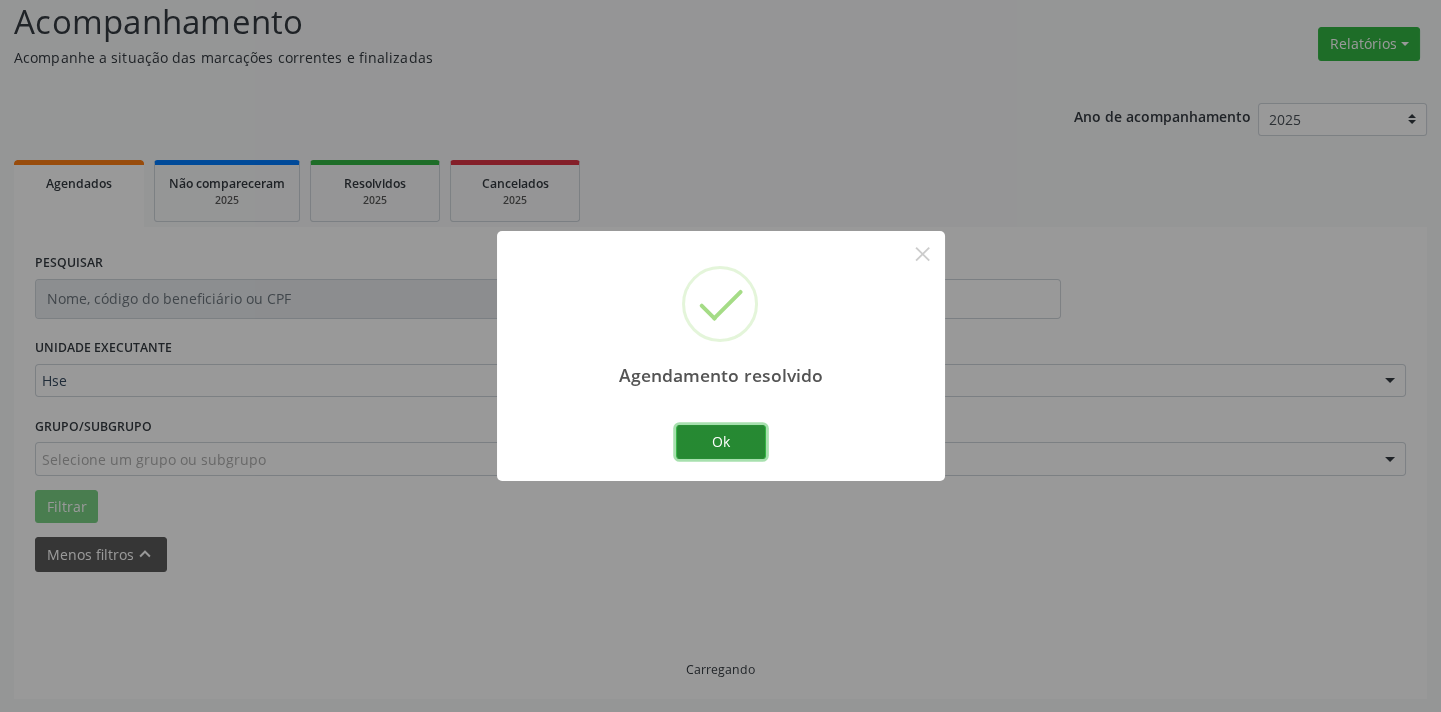 click on "Ok" at bounding box center (721, 442) 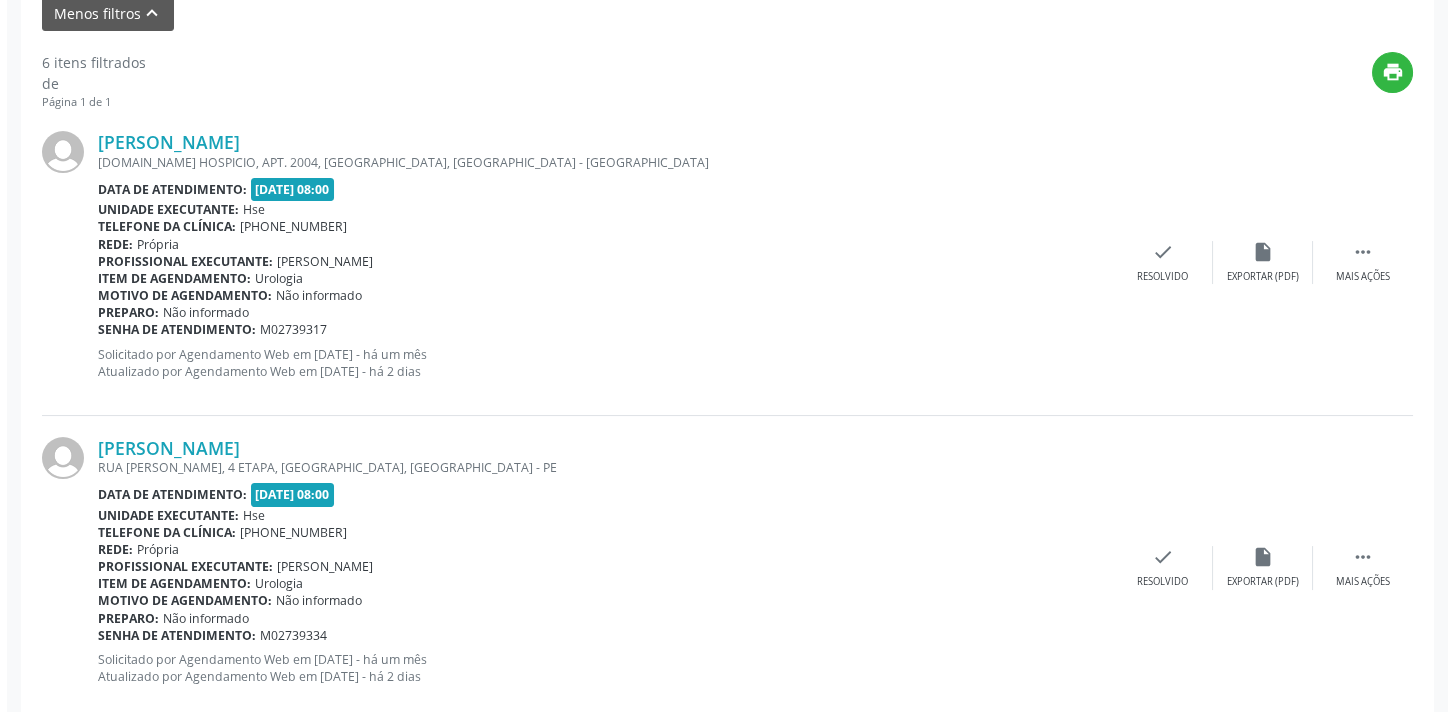 scroll, scrollTop: 684, scrollLeft: 0, axis: vertical 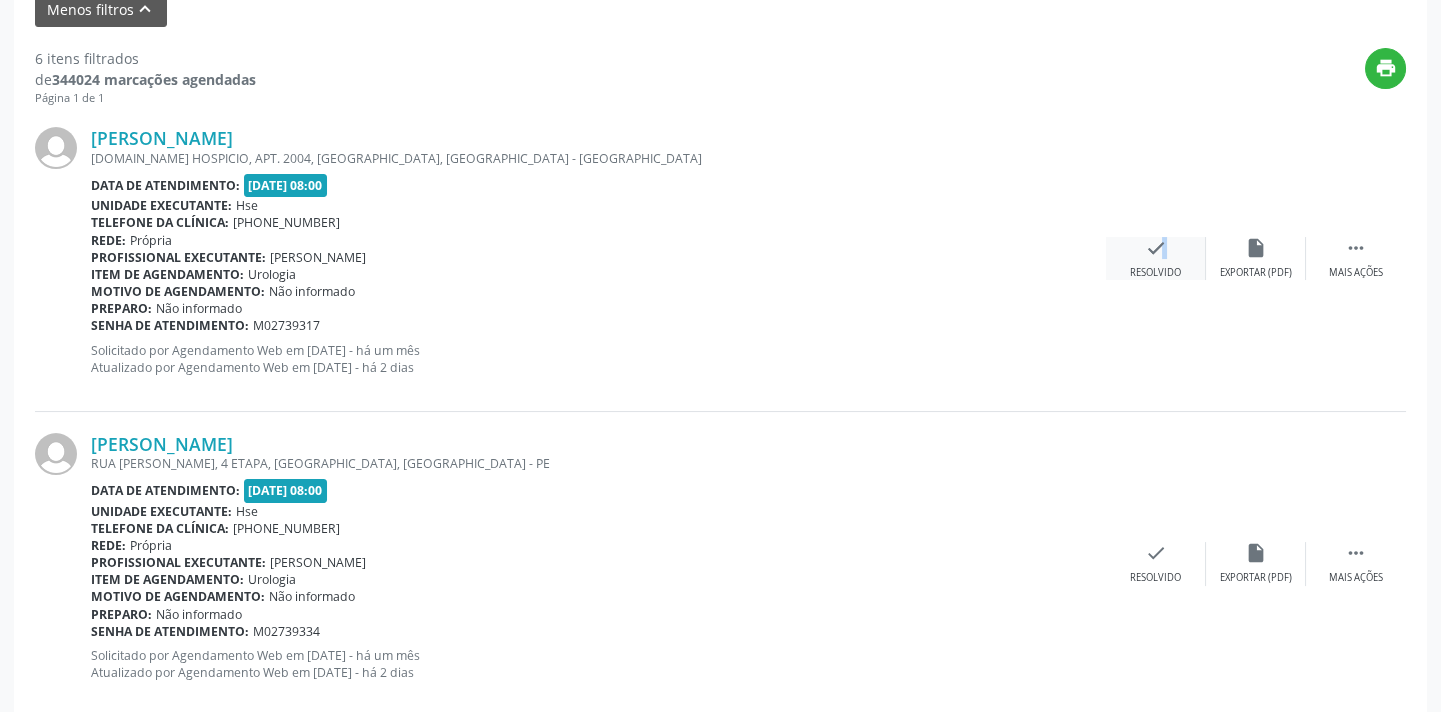 click on "check" at bounding box center (1156, 248) 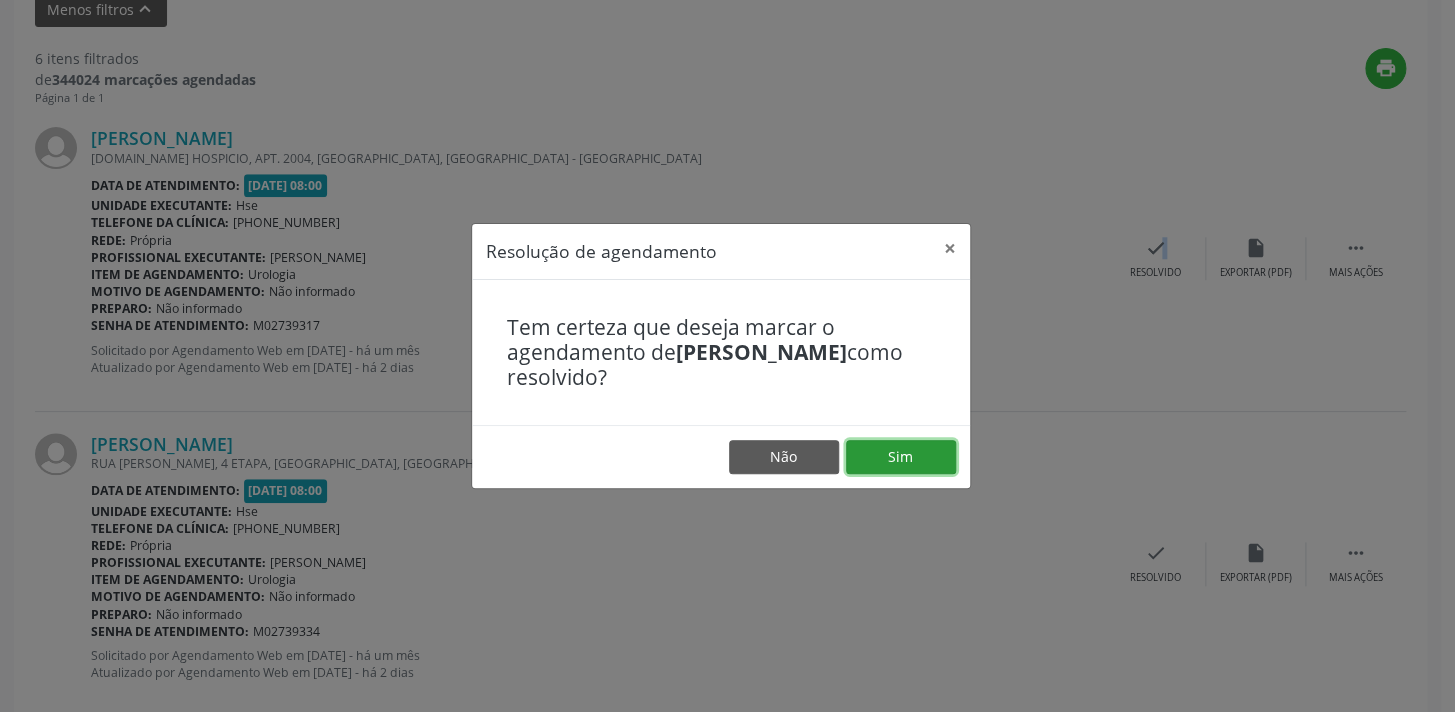 click on "Sim" at bounding box center [901, 457] 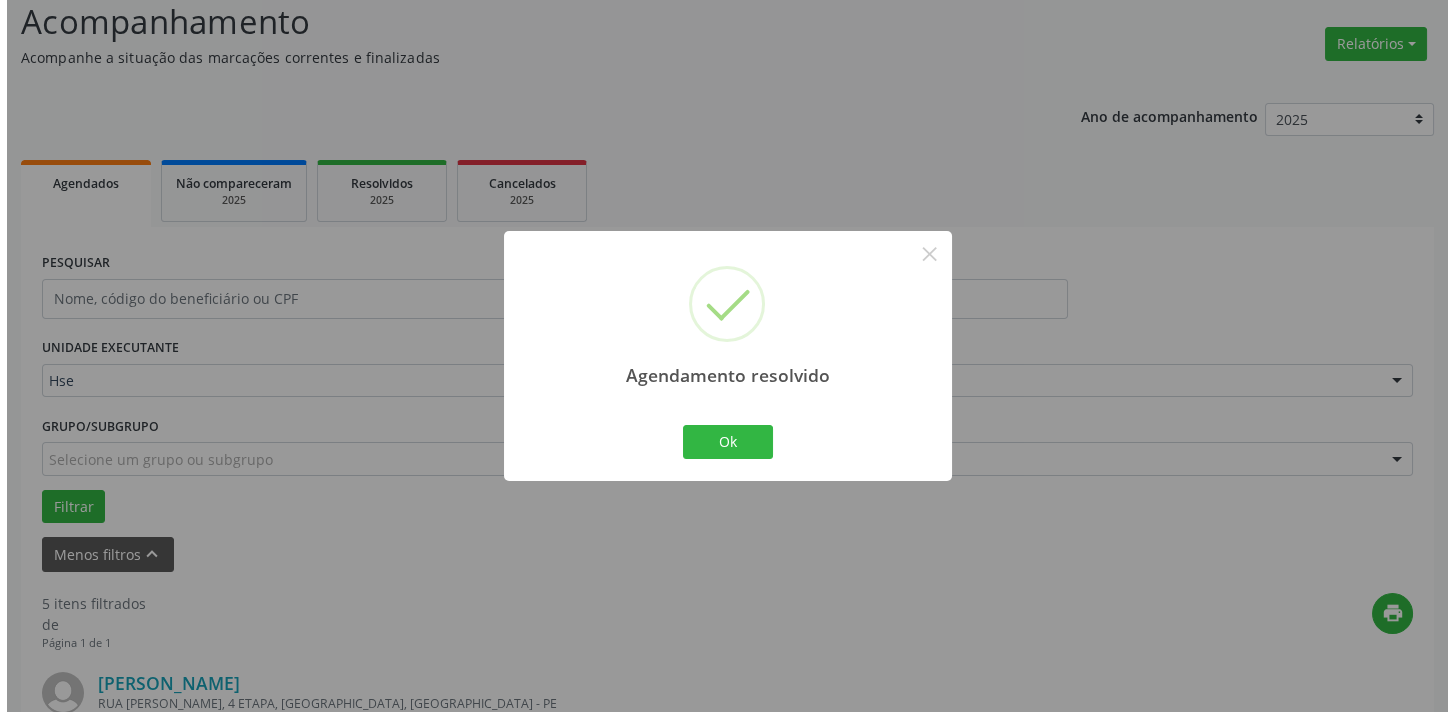 scroll, scrollTop: 684, scrollLeft: 0, axis: vertical 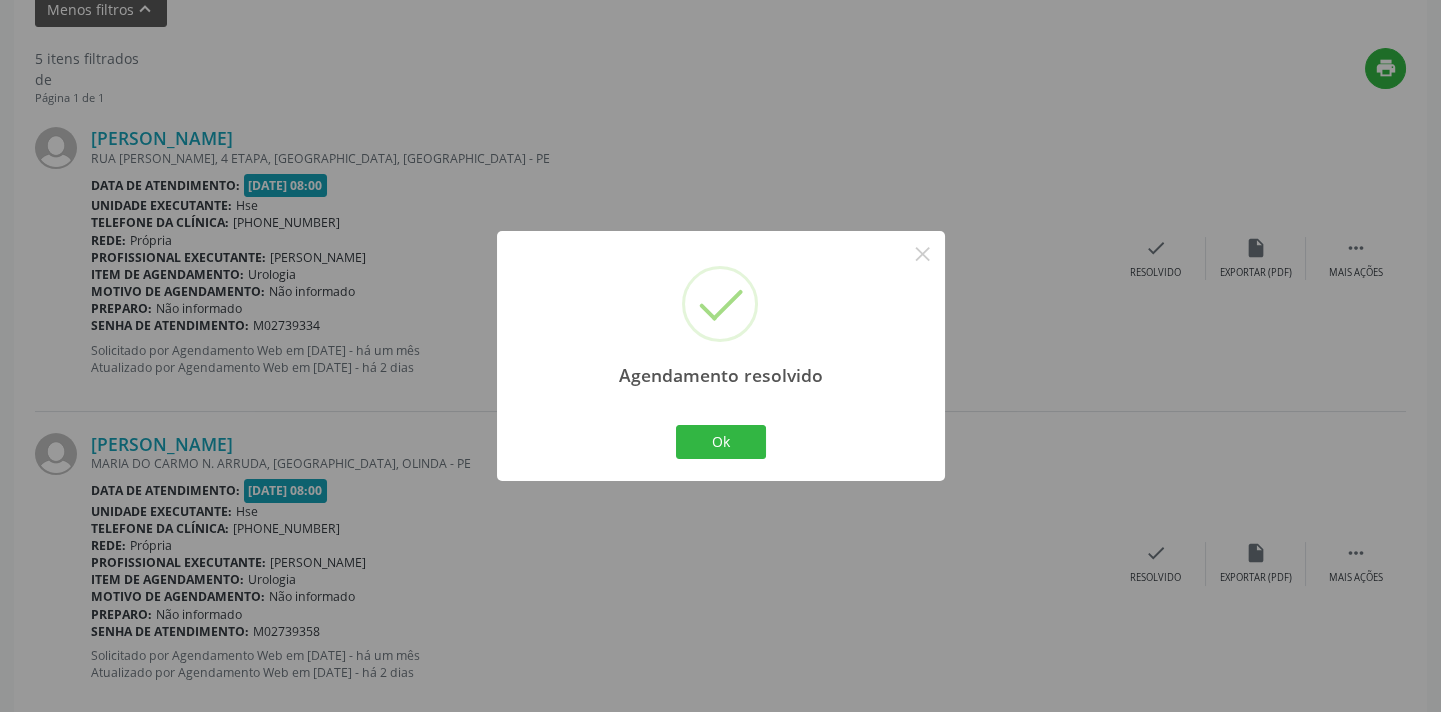 click on "Agendamento resolvido × Ok Cancel" at bounding box center (721, 355) 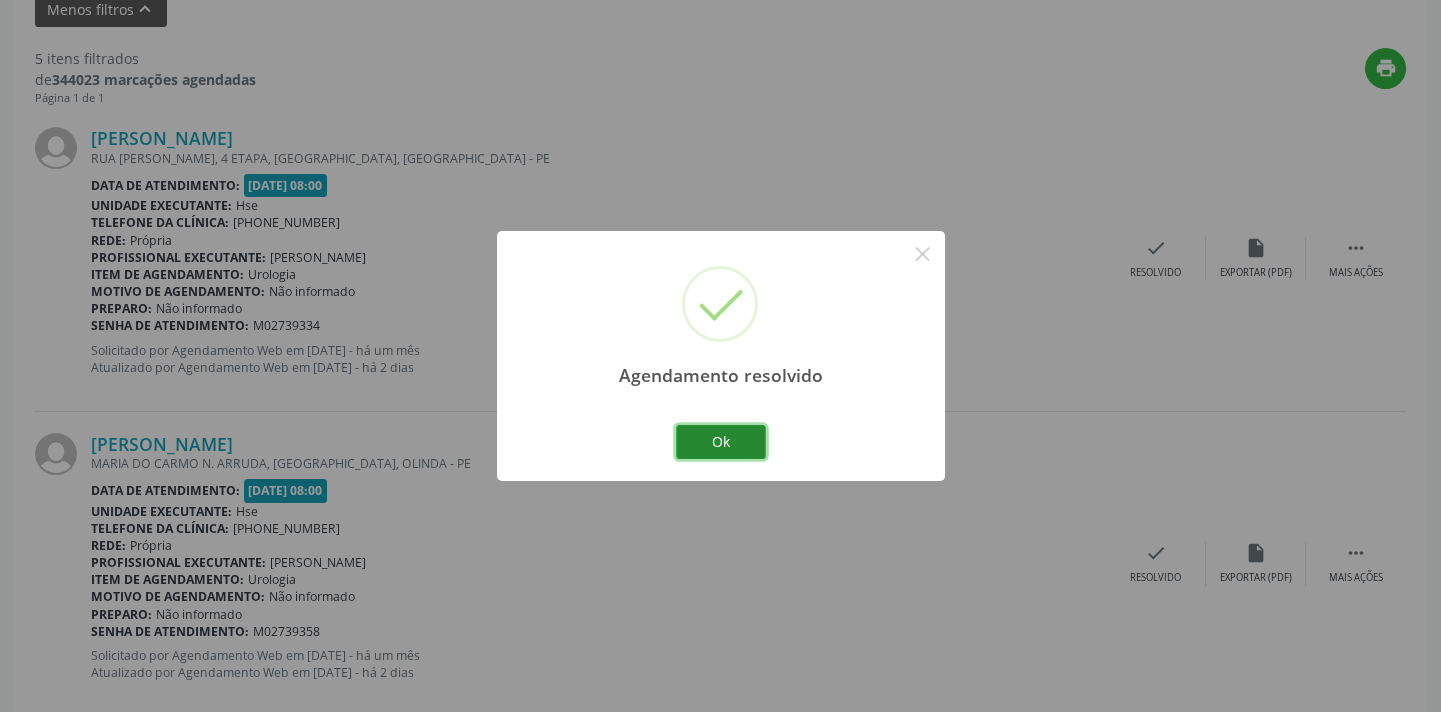 click on "Ok" at bounding box center (721, 442) 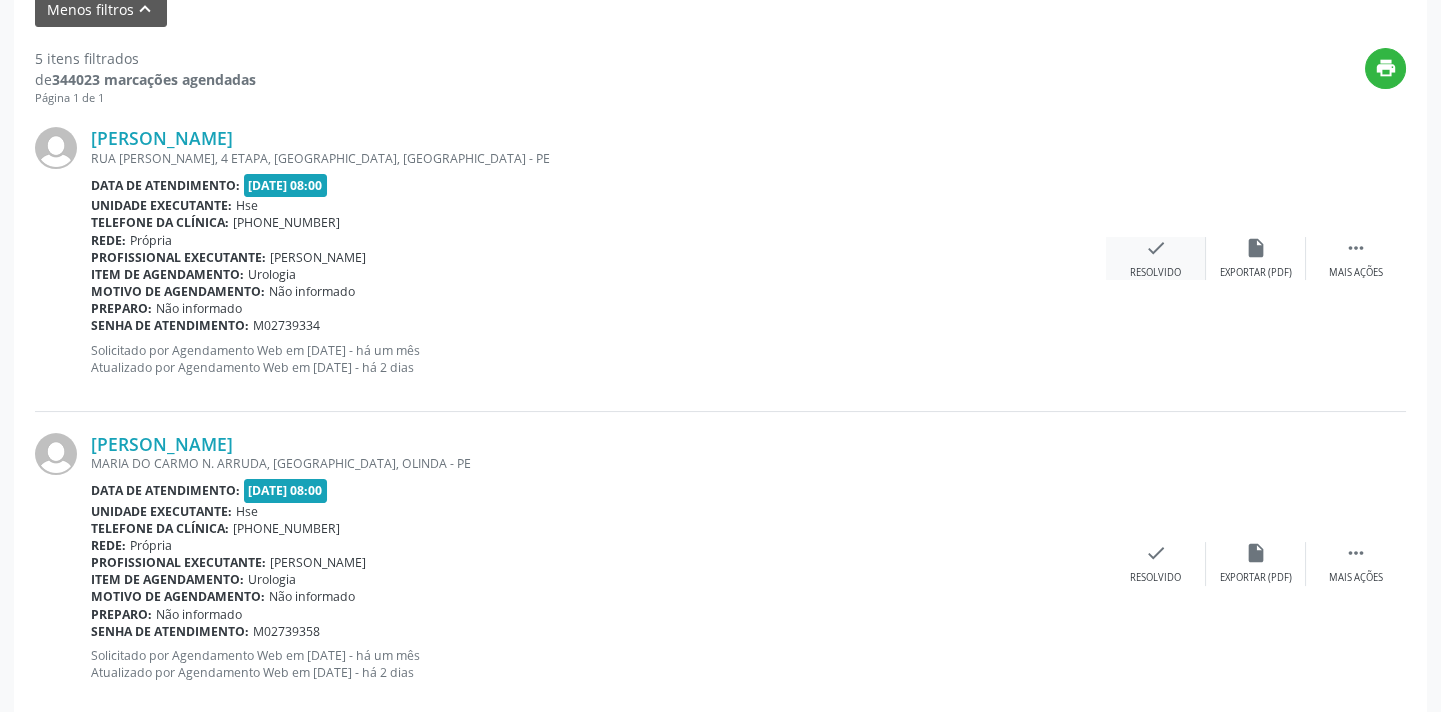 click on "Resolvido" at bounding box center [1155, 273] 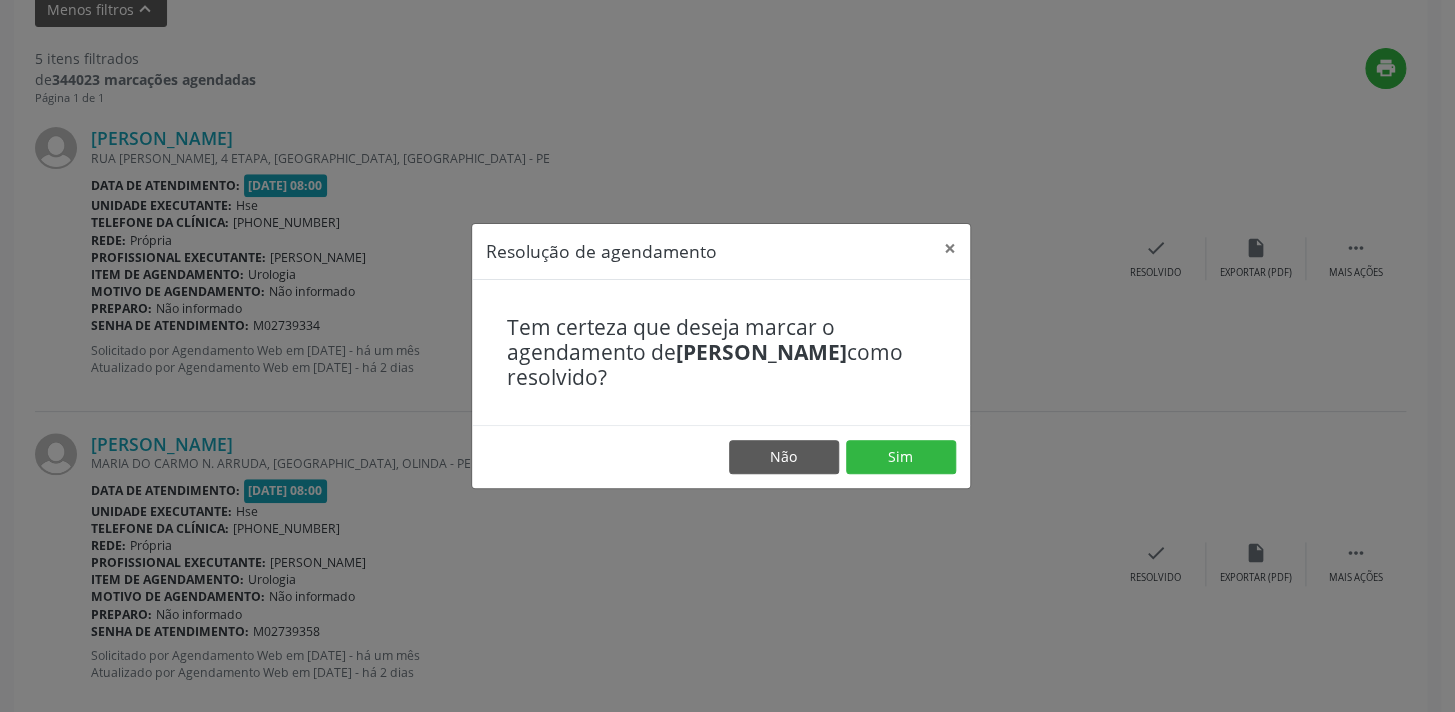 click on "Não Sim" at bounding box center (721, 456) 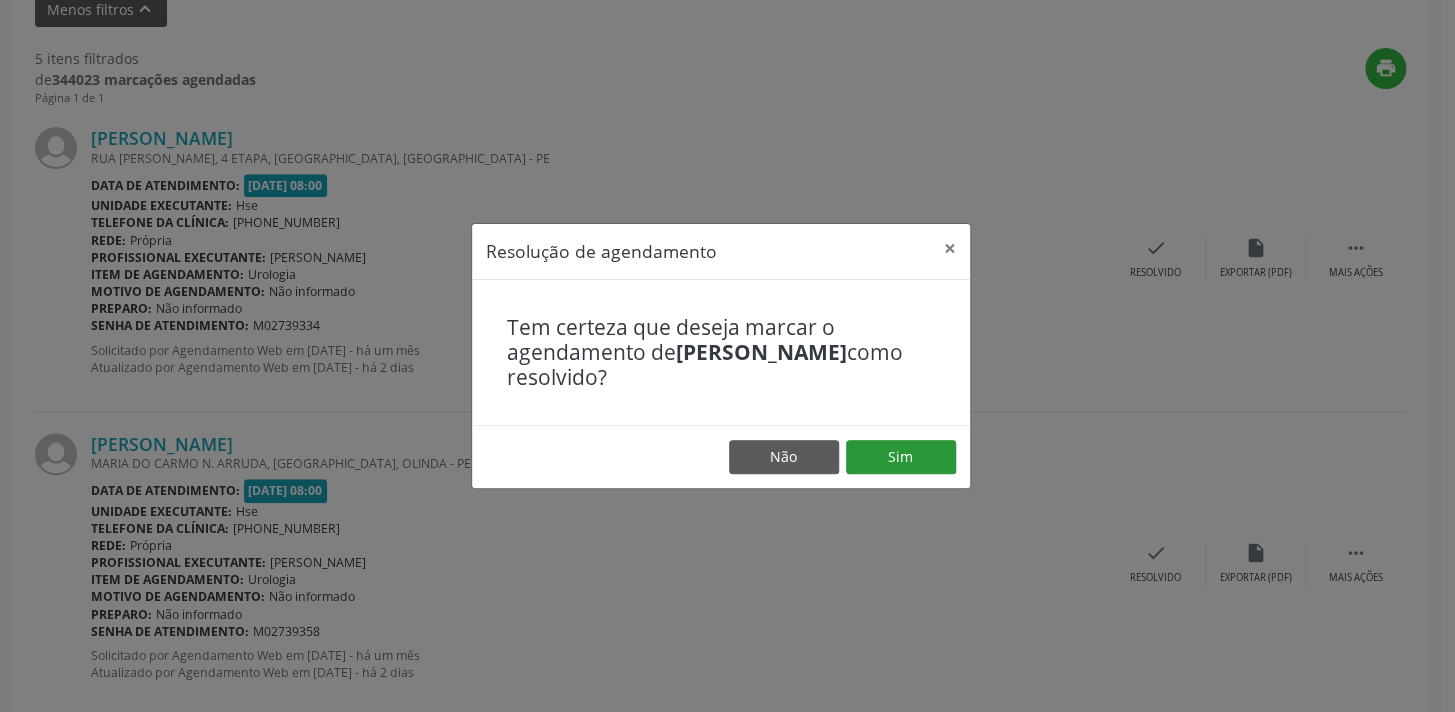 drag, startPoint x: 879, startPoint y: 440, endPoint x: 875, endPoint y: 452, distance: 12.649111 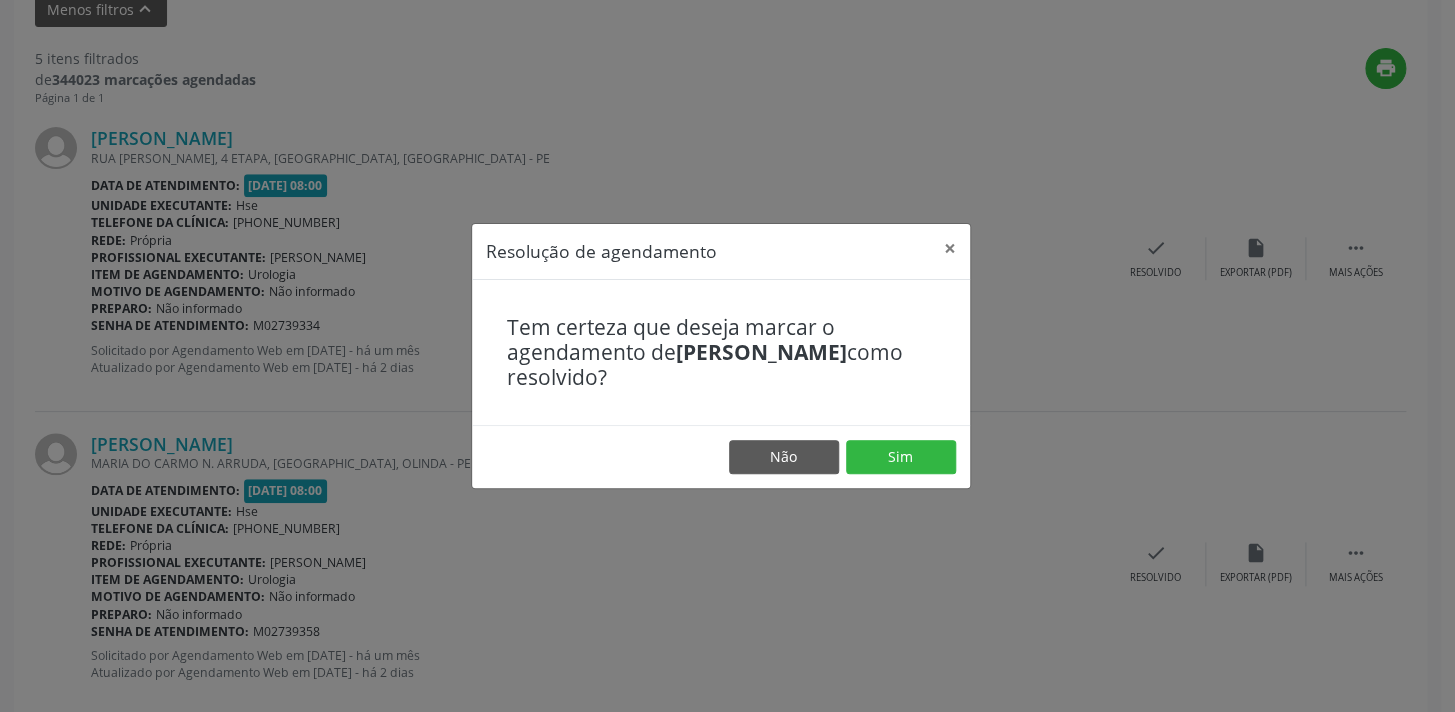 click on "Não Sim" at bounding box center (721, 456) 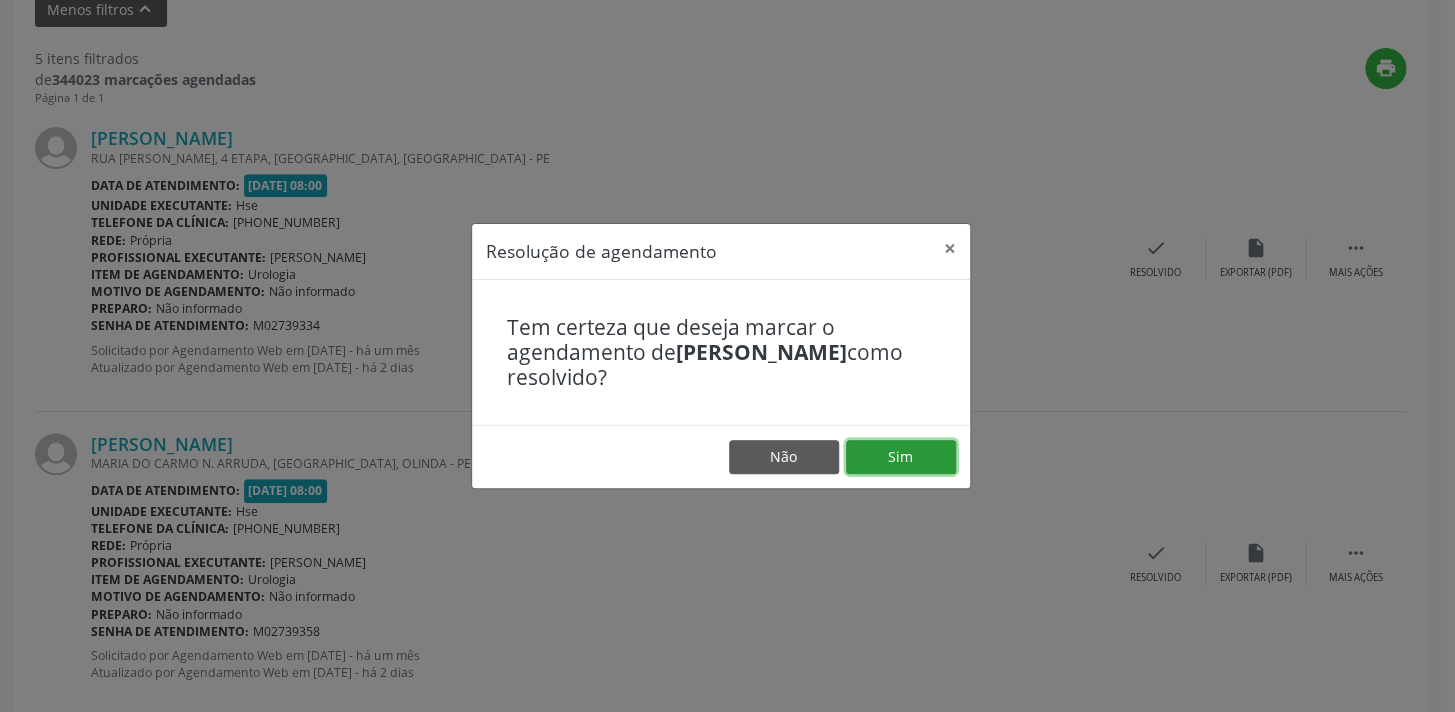 click on "Sim" at bounding box center [901, 457] 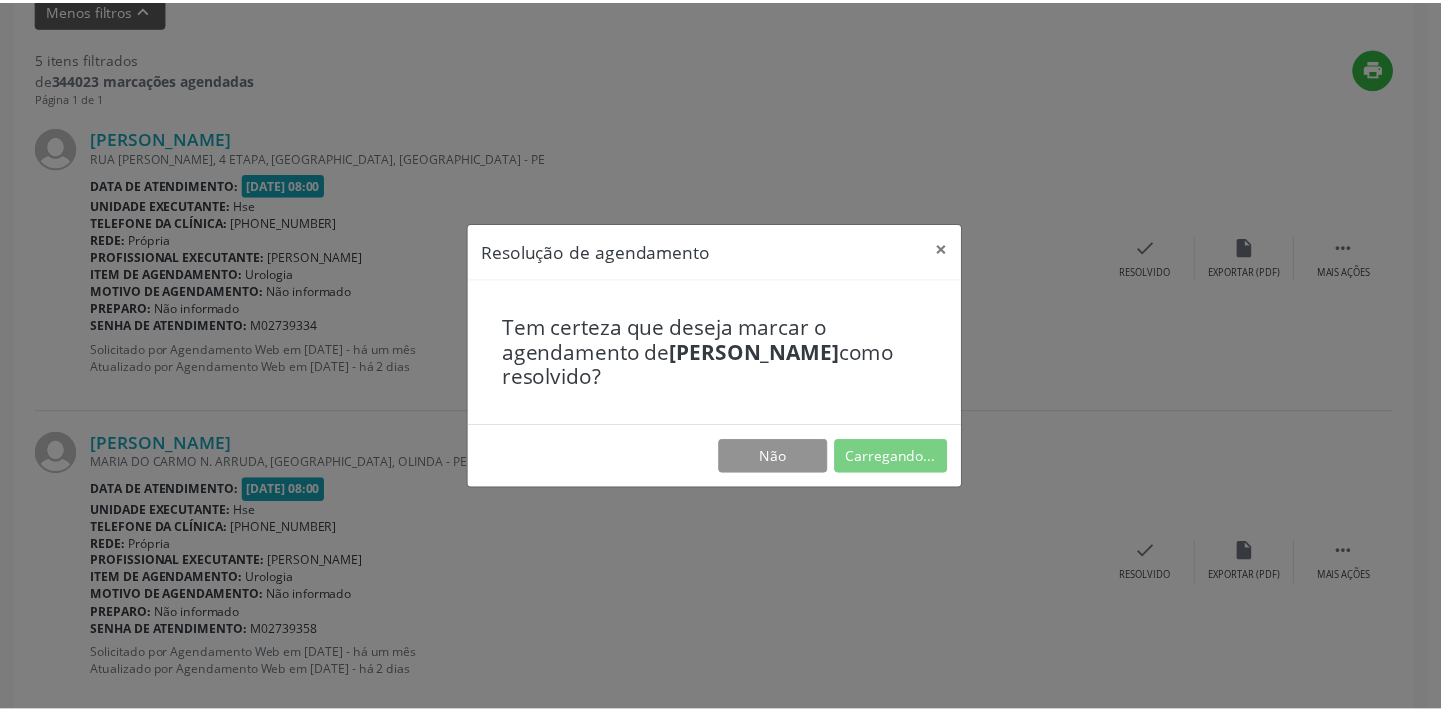 scroll, scrollTop: 139, scrollLeft: 0, axis: vertical 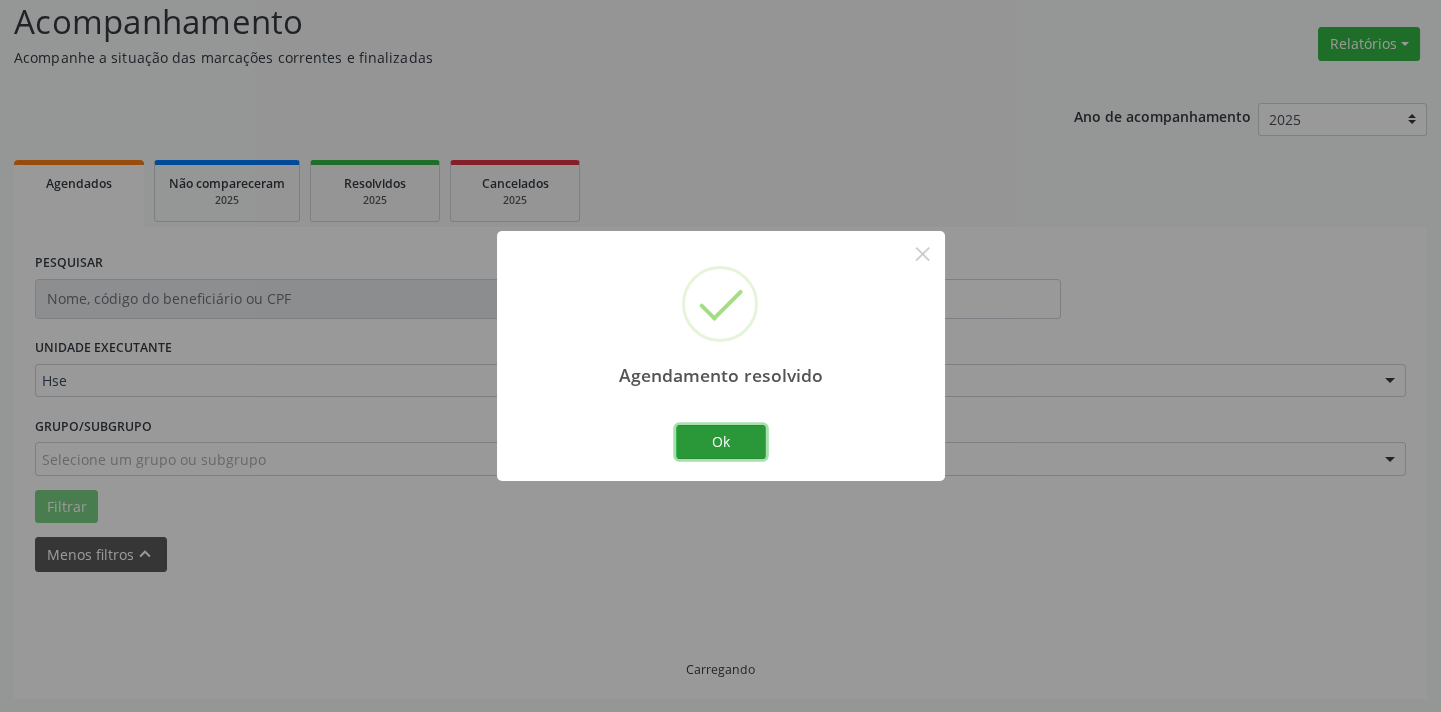 click on "Ok" at bounding box center (721, 442) 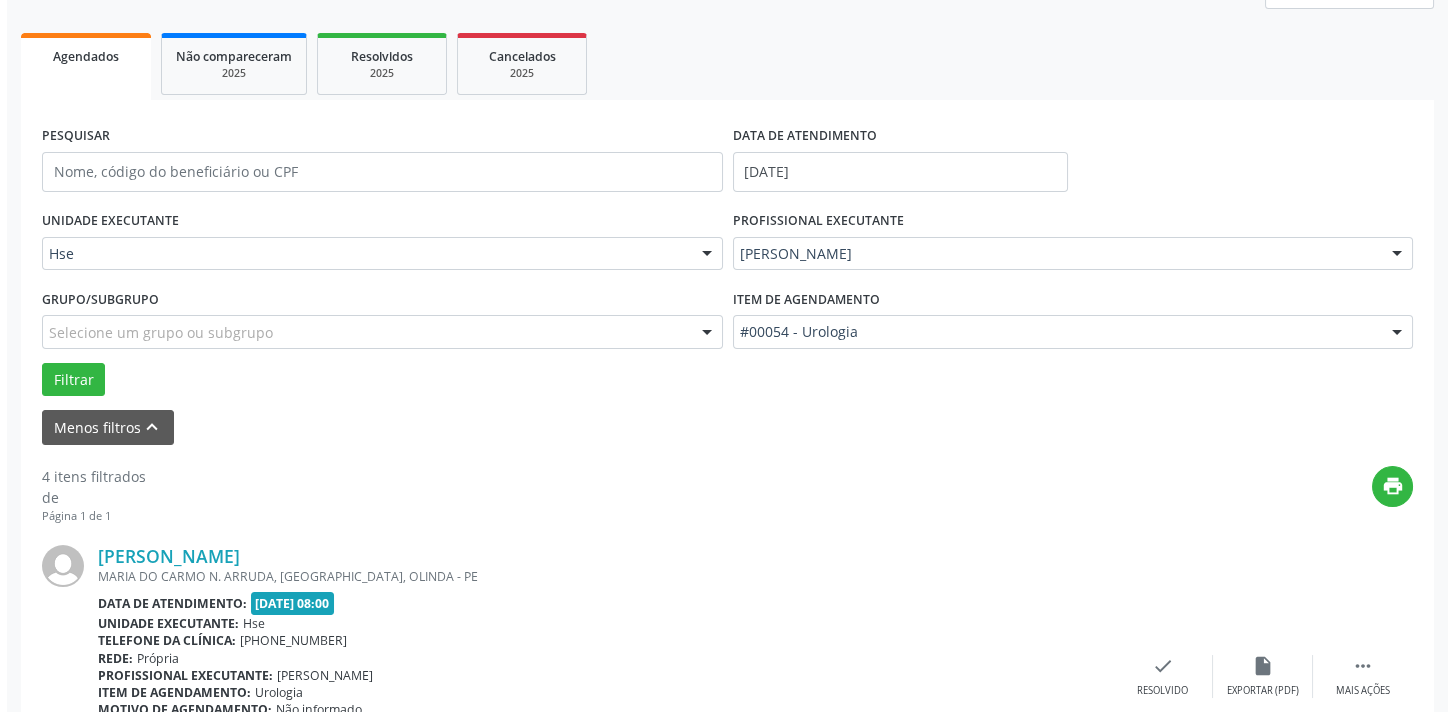 scroll, scrollTop: 411, scrollLeft: 0, axis: vertical 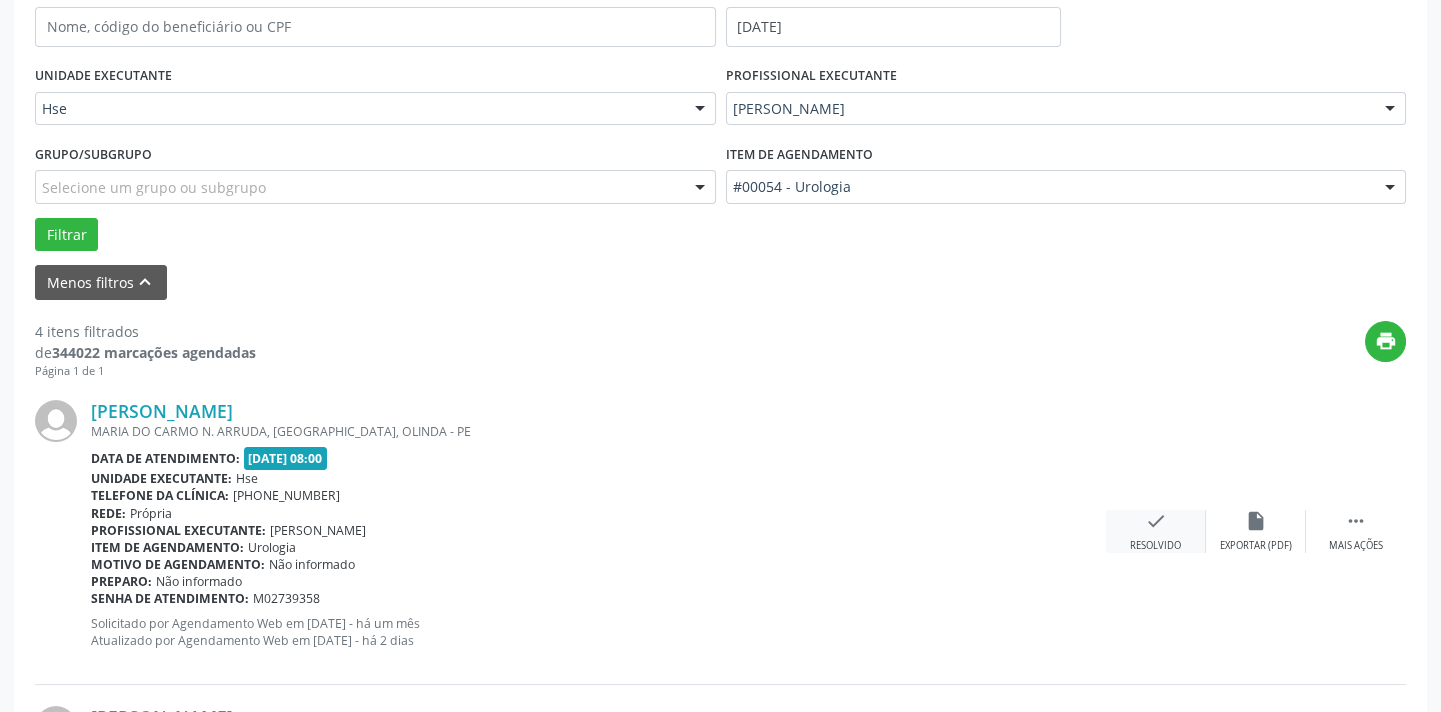 click on "check
Resolvido" at bounding box center (1156, 531) 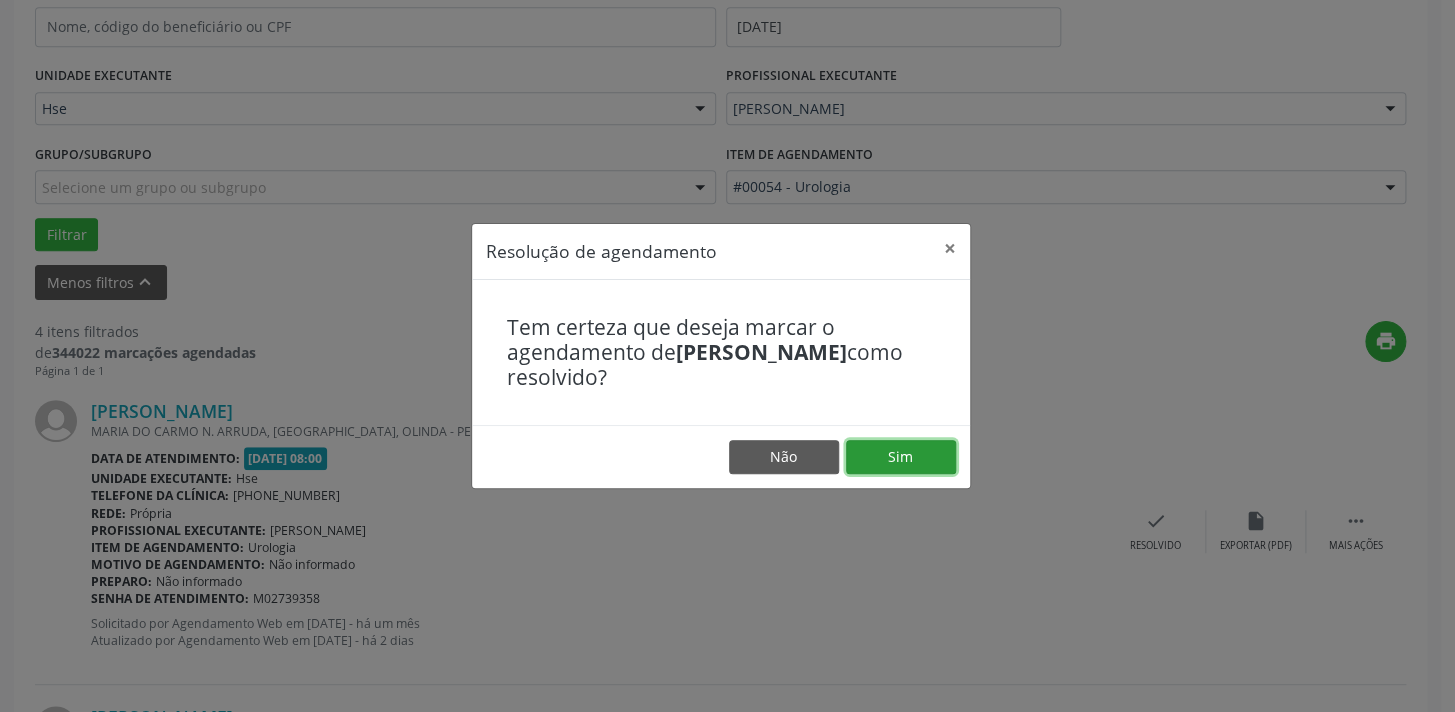 click on "Sim" at bounding box center (901, 457) 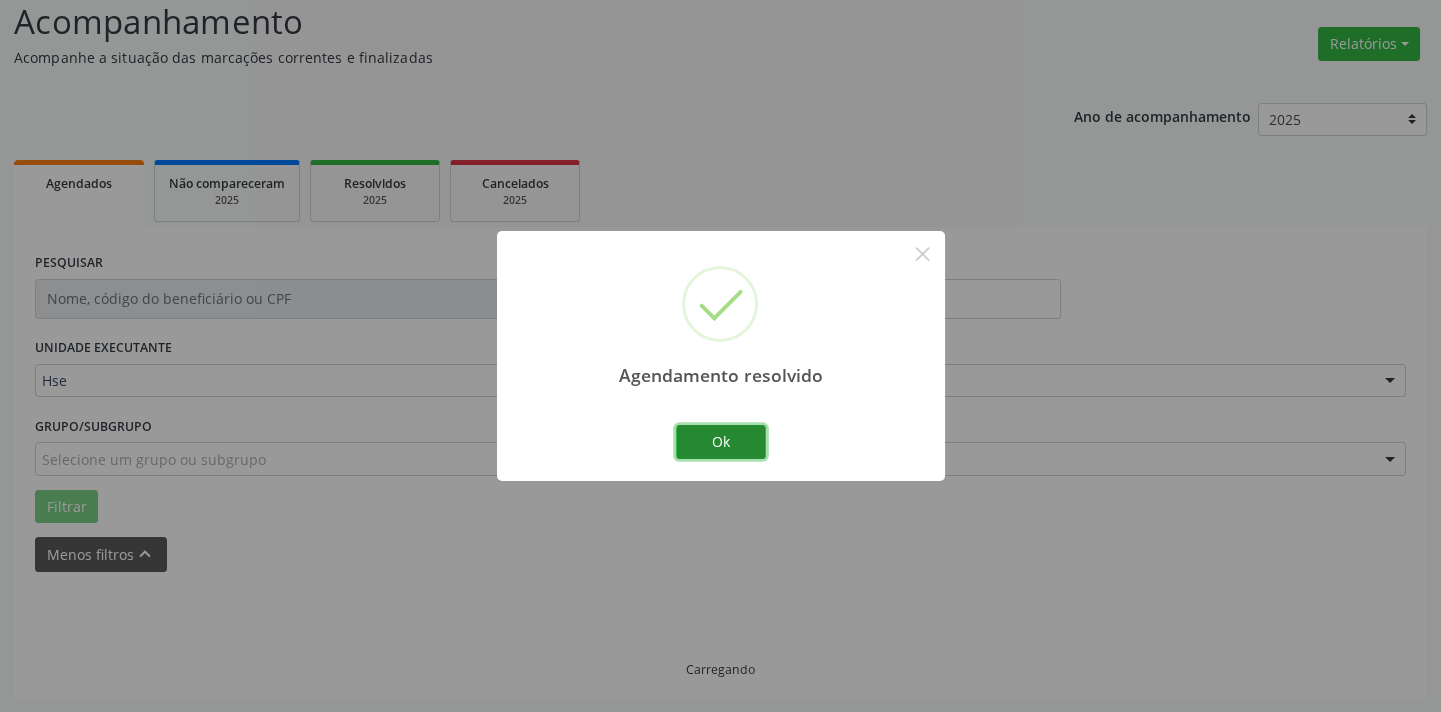 click on "Ok" at bounding box center (721, 442) 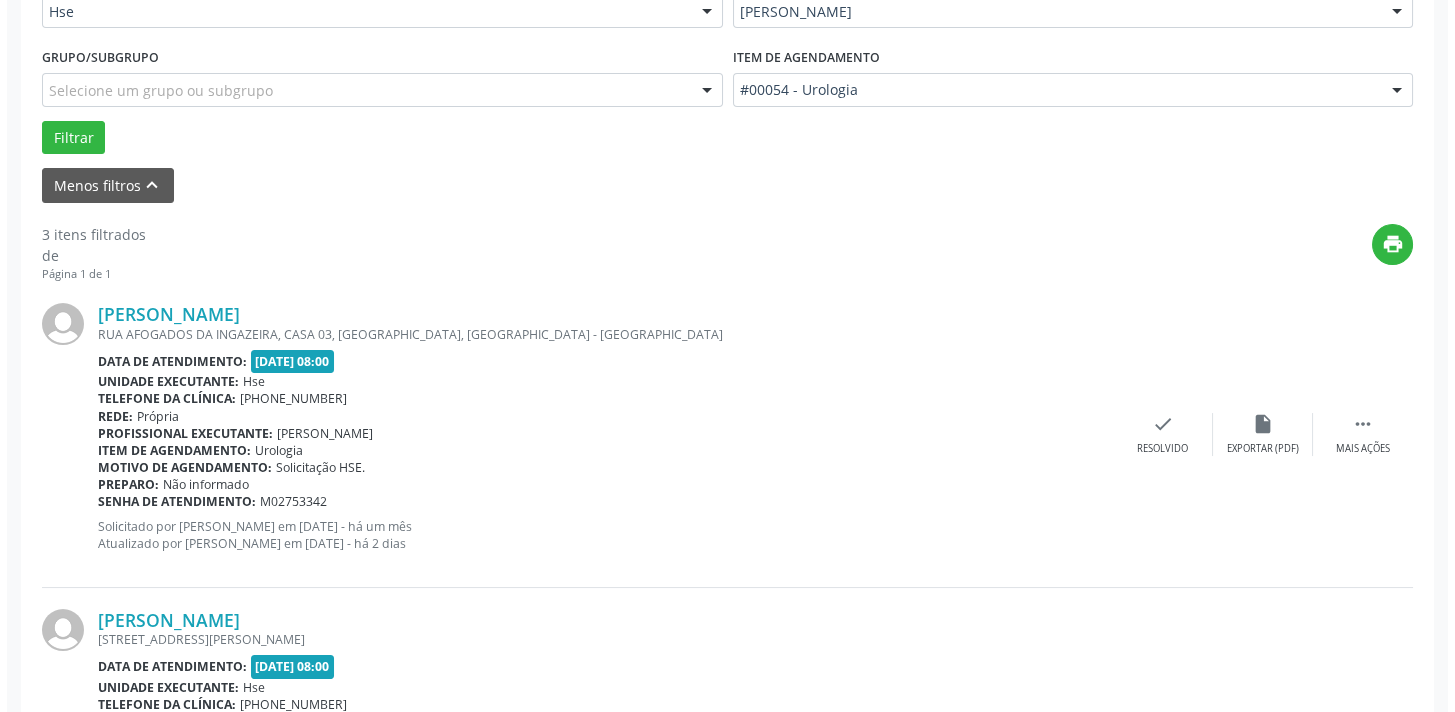 scroll, scrollTop: 684, scrollLeft: 0, axis: vertical 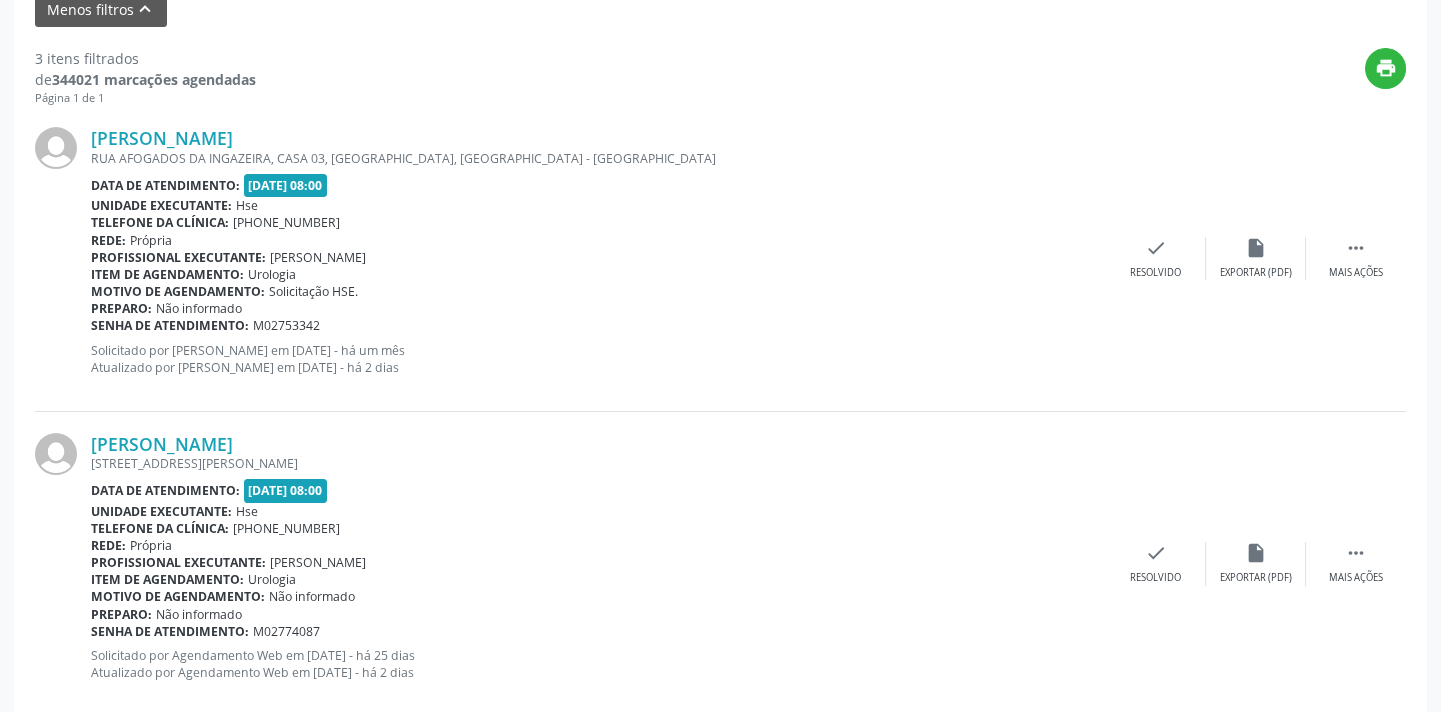 click on "[PERSON_NAME]
RUA AFOGADOS DA INGAZEIRA, [GEOGRAPHIC_DATA], [GEOGRAPHIC_DATA], [GEOGRAPHIC_DATA] - [GEOGRAPHIC_DATA]
Data de atendimento:
[DATE] 08:00
Unidade executante:
Hse
Telefone da clínica:
[PHONE_NUMBER]
Rede:
[GEOGRAPHIC_DATA]
Profissional executante:
[PERSON_NAME]
Item de agendamento:
Urologia
Motivo de agendamento:
Solicitação HSE.
Preparo:
Não informado
Senha de atendimento:
M02753342
Solicitado por [PERSON_NAME] em [DATE] - há um mês
Atualizado por [PERSON_NAME] em [DATE] - há 2 dias

Mais ações
insert_drive_file
Exportar (PDF)
check
Resolvido" at bounding box center [720, 258] 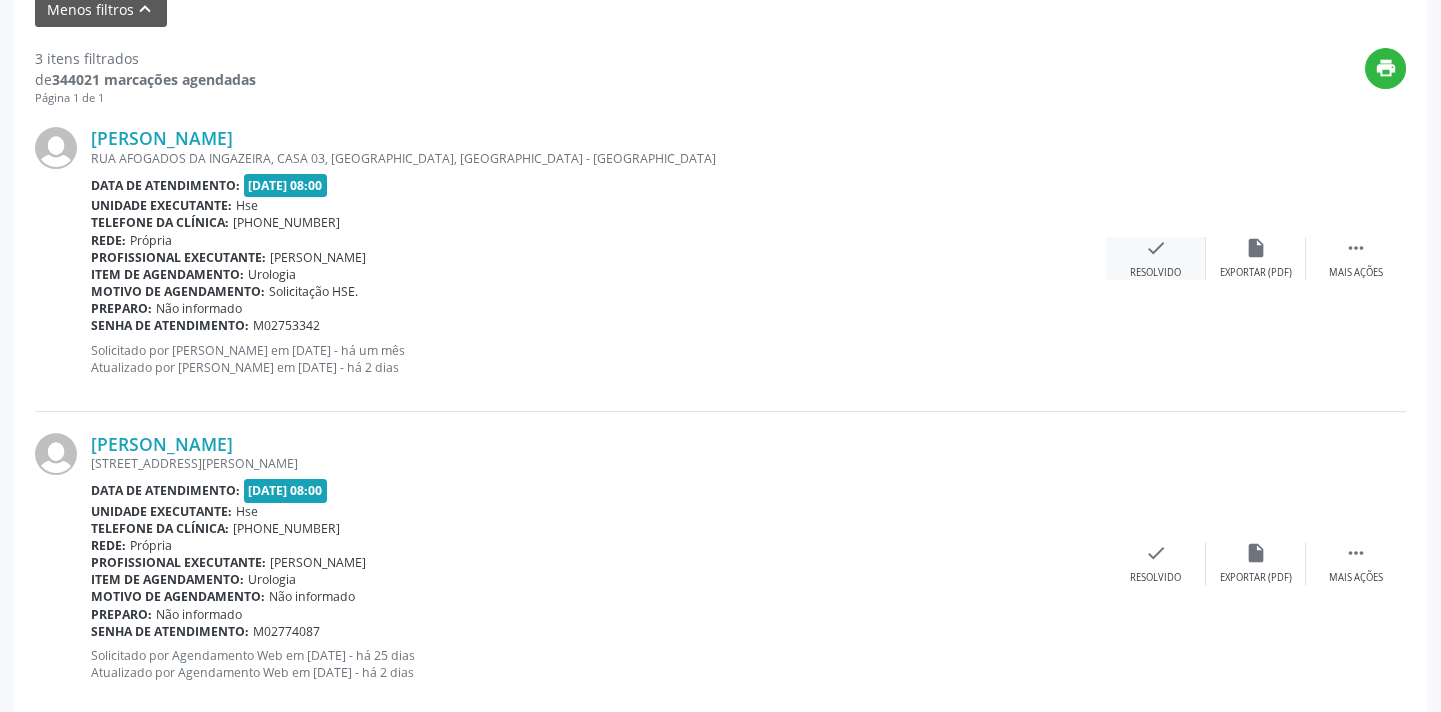 click on "Resolvido" at bounding box center [1155, 273] 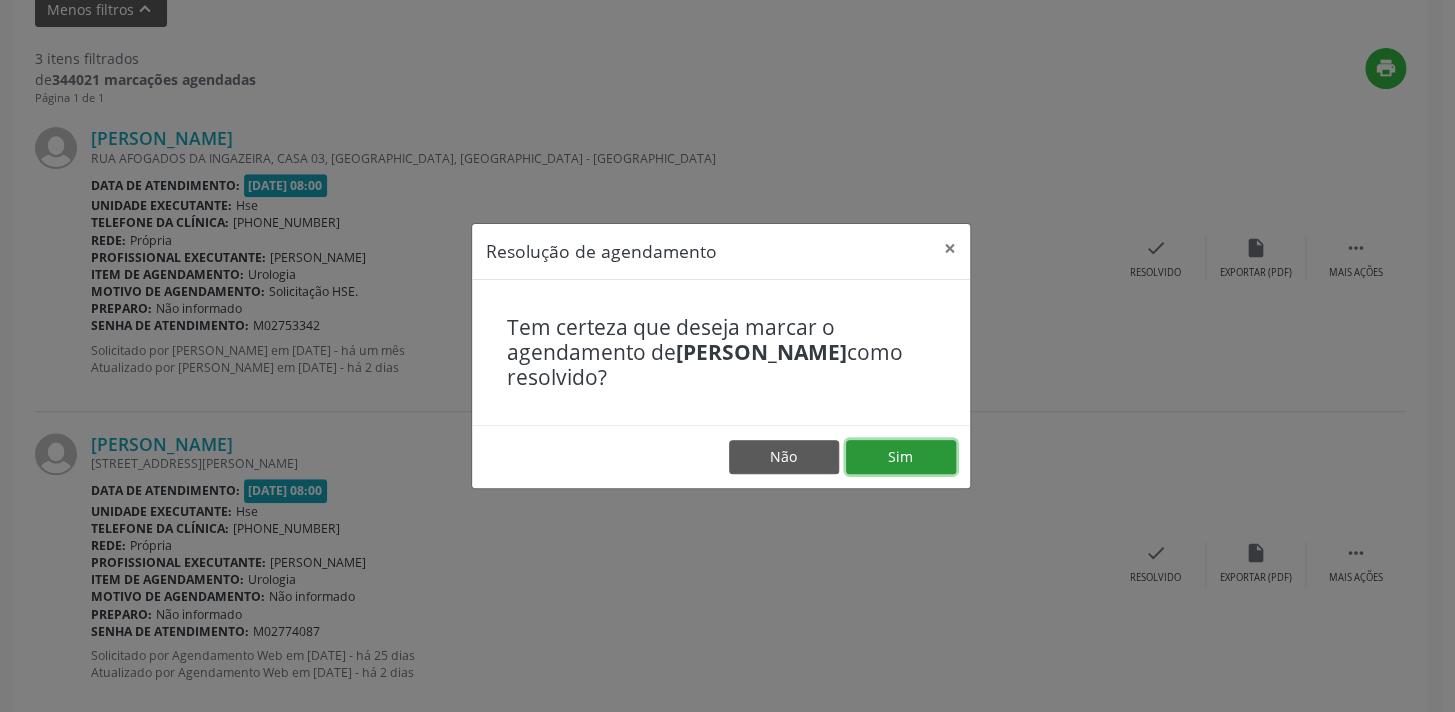 click on "Sim" at bounding box center (901, 457) 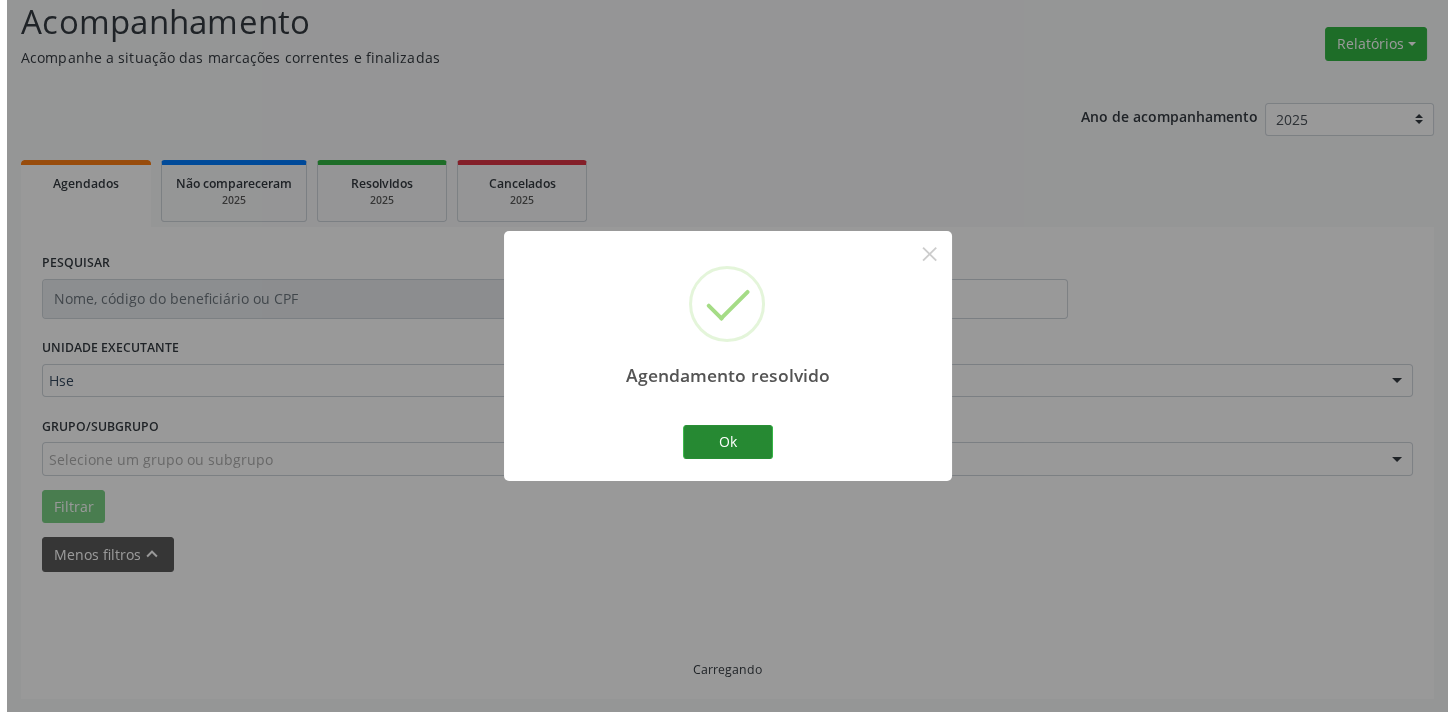 scroll, scrollTop: 684, scrollLeft: 0, axis: vertical 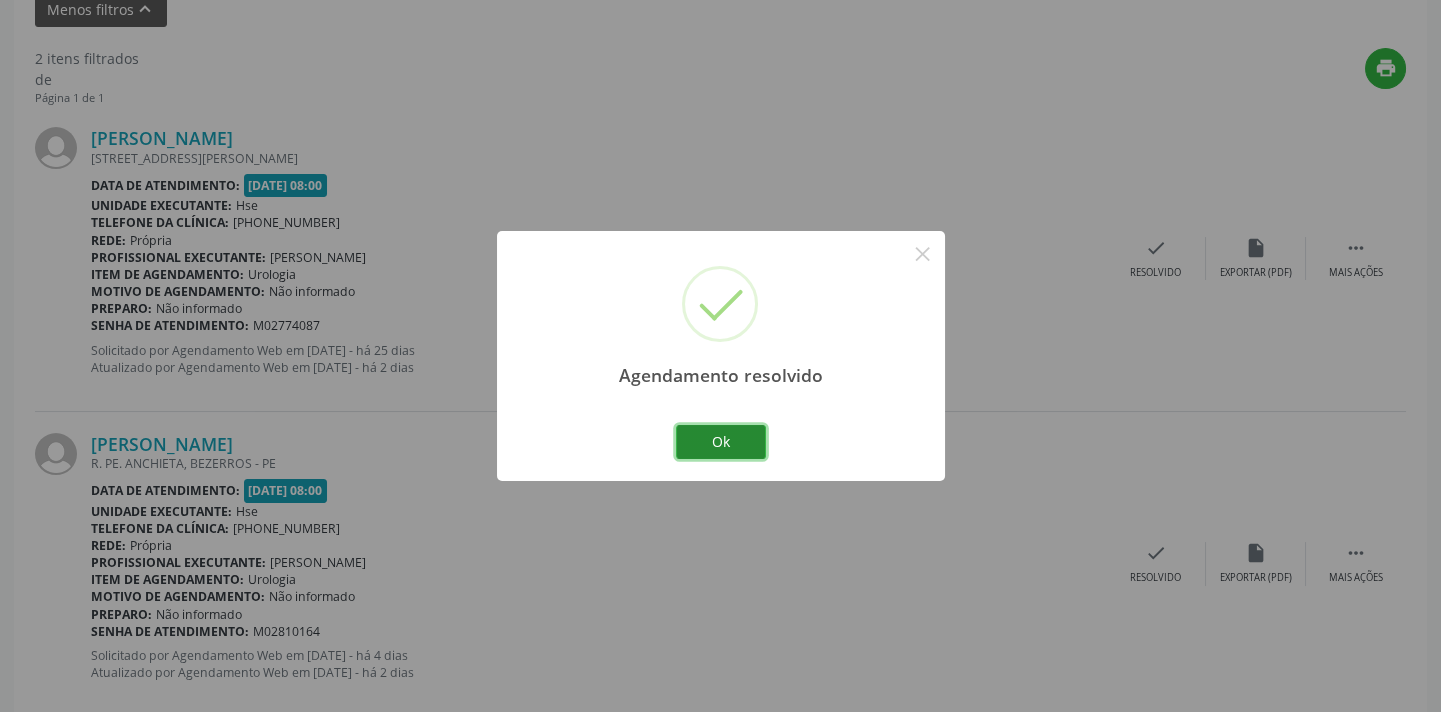 click on "Ok" at bounding box center (721, 442) 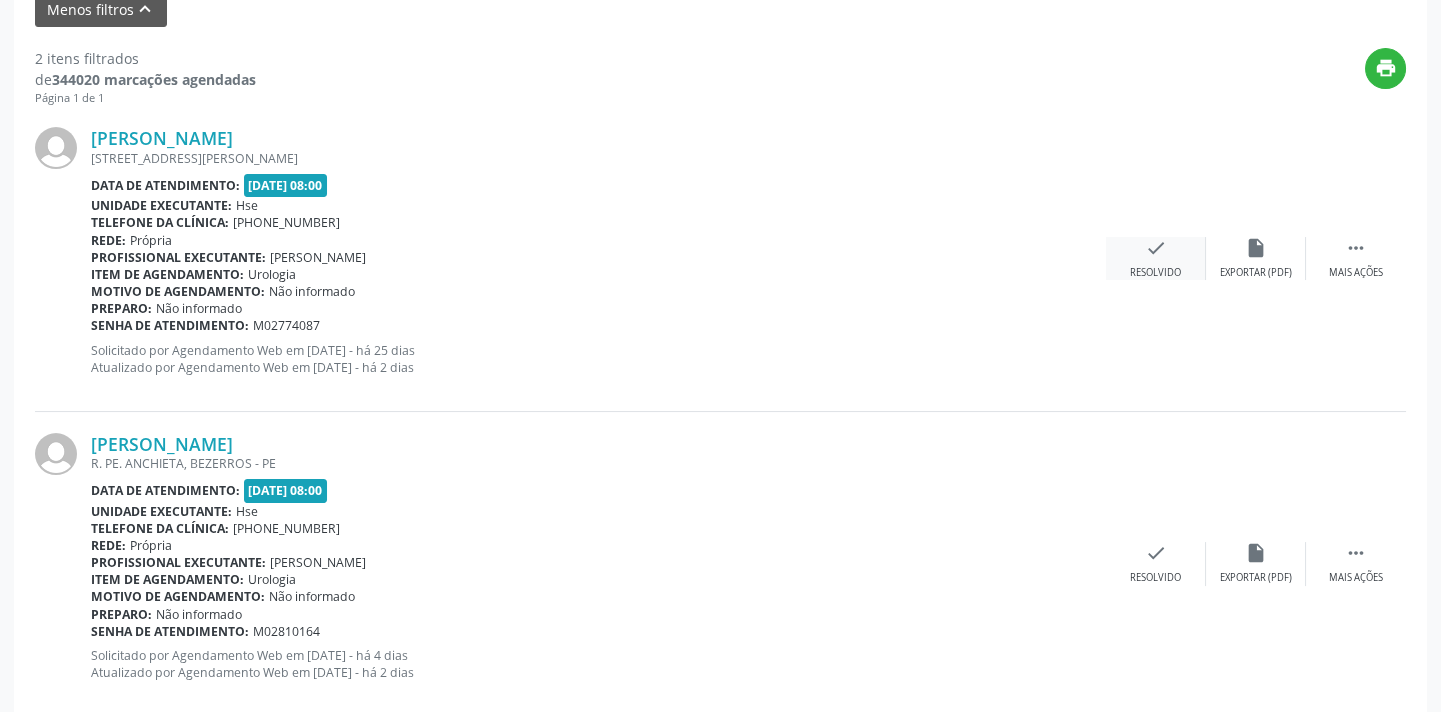 click on "Resolvido" at bounding box center [1155, 273] 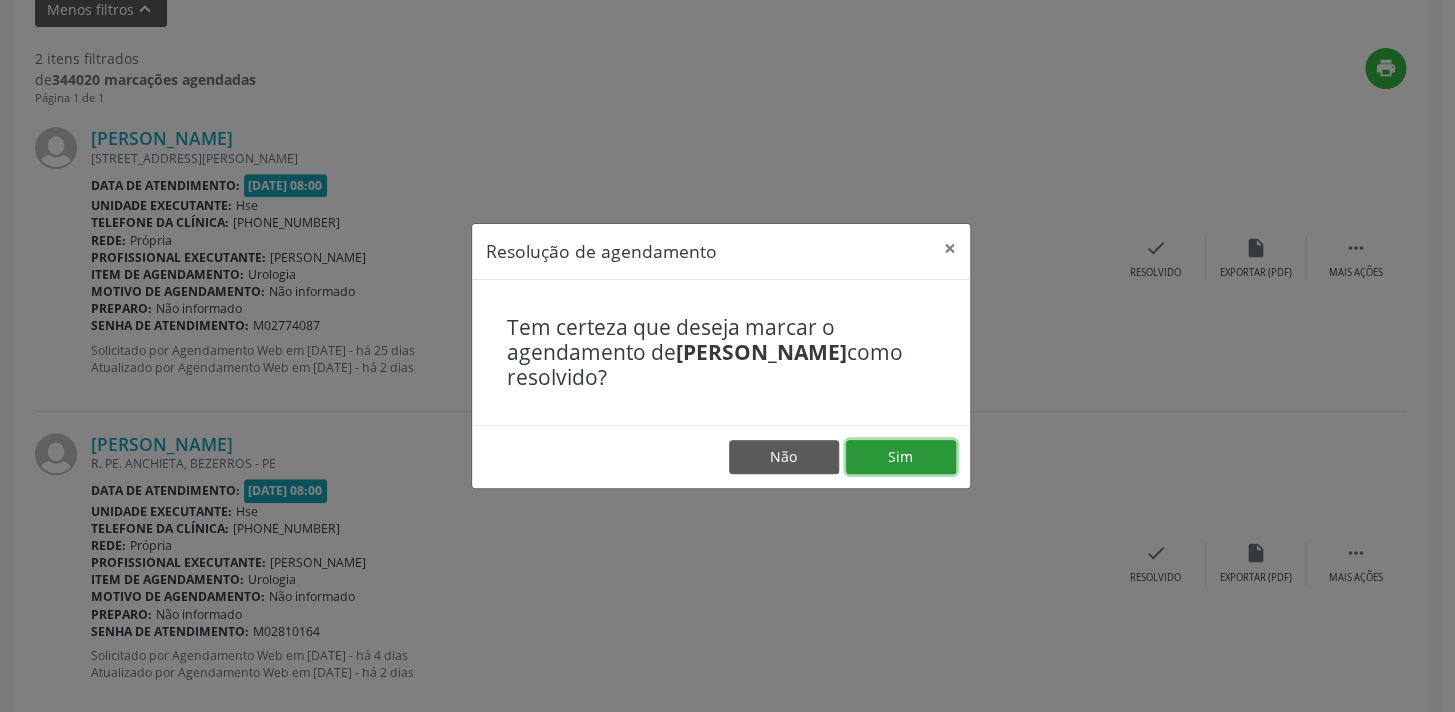 click on "Sim" at bounding box center (901, 457) 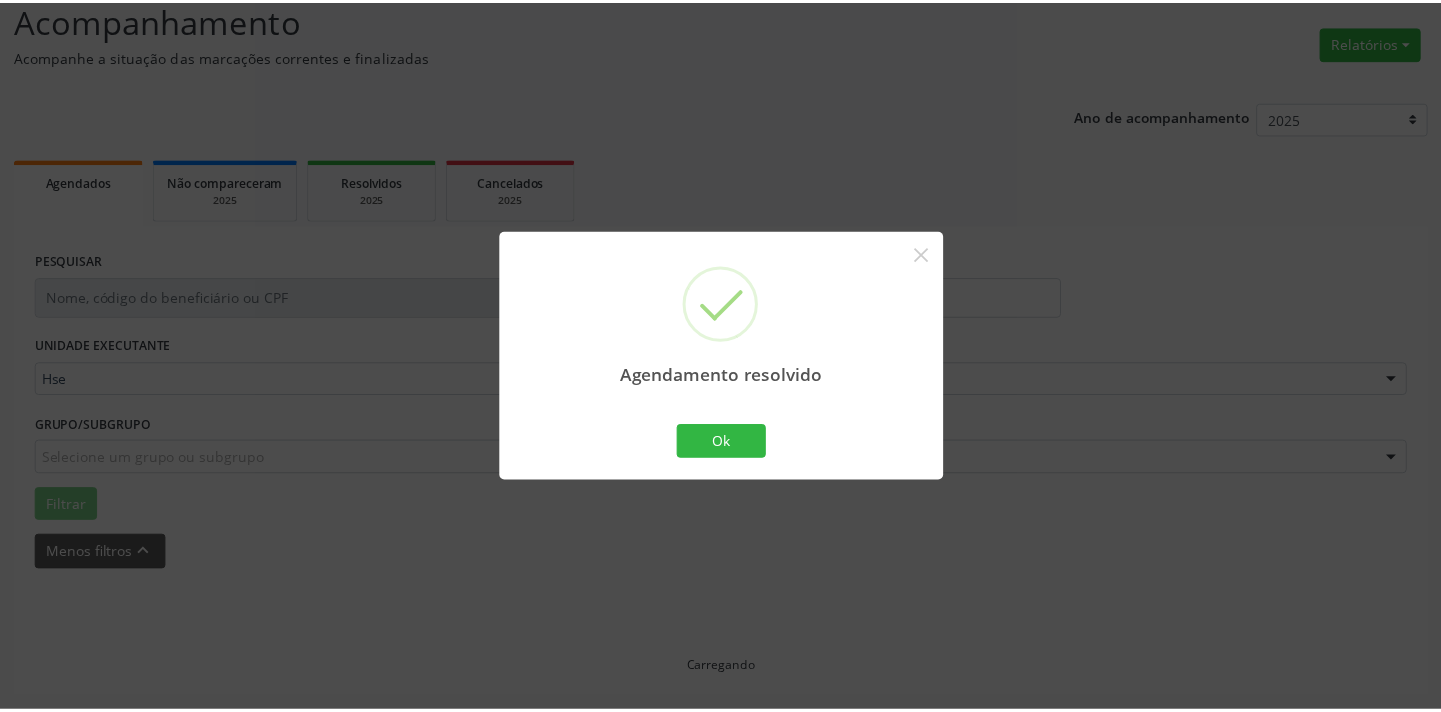 scroll, scrollTop: 139, scrollLeft: 0, axis: vertical 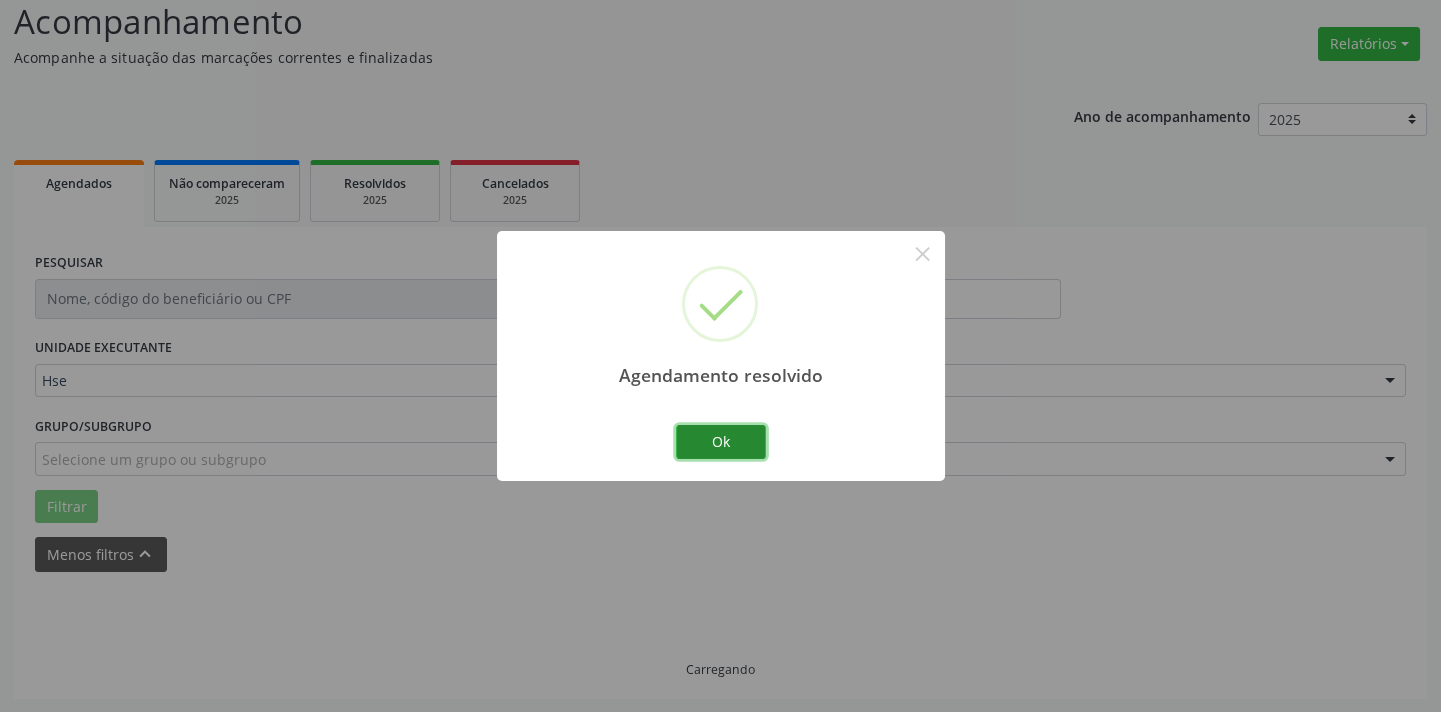 click on "Ok" at bounding box center [721, 442] 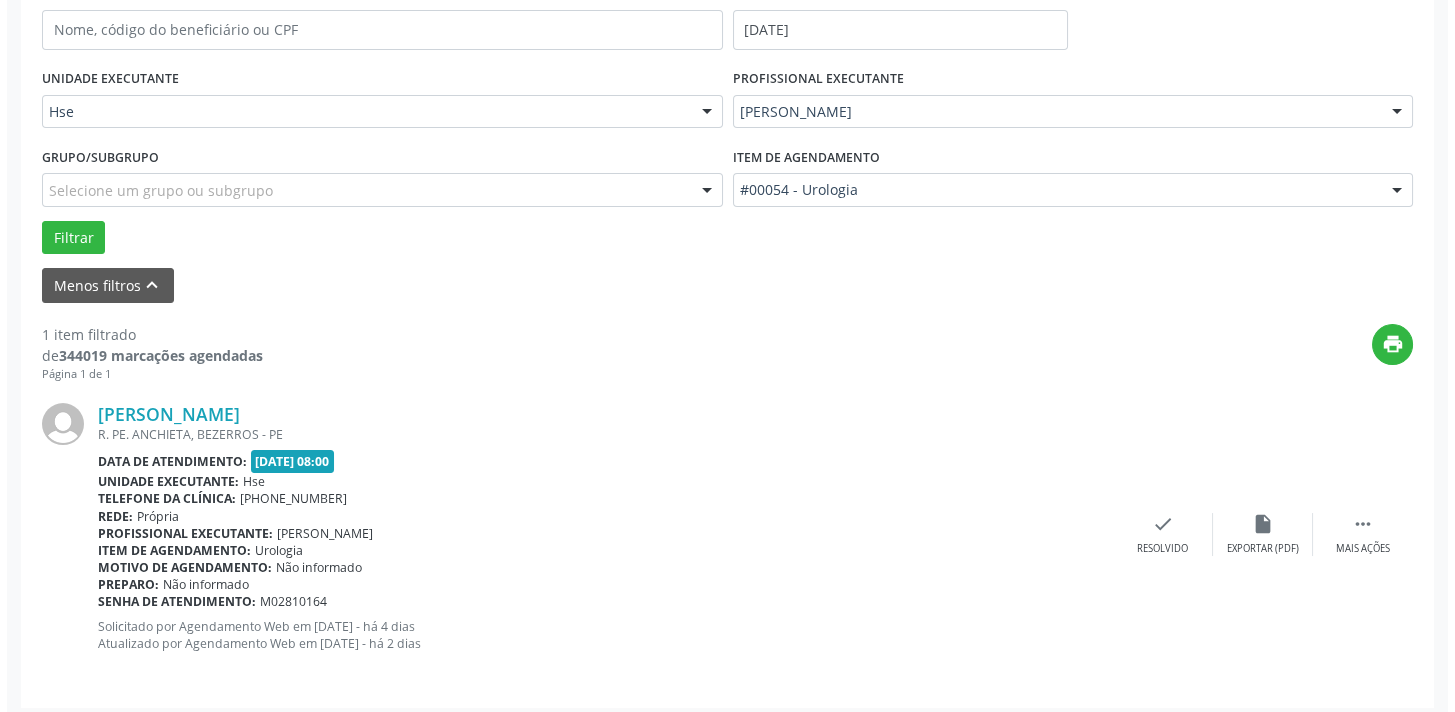 scroll, scrollTop: 417, scrollLeft: 0, axis: vertical 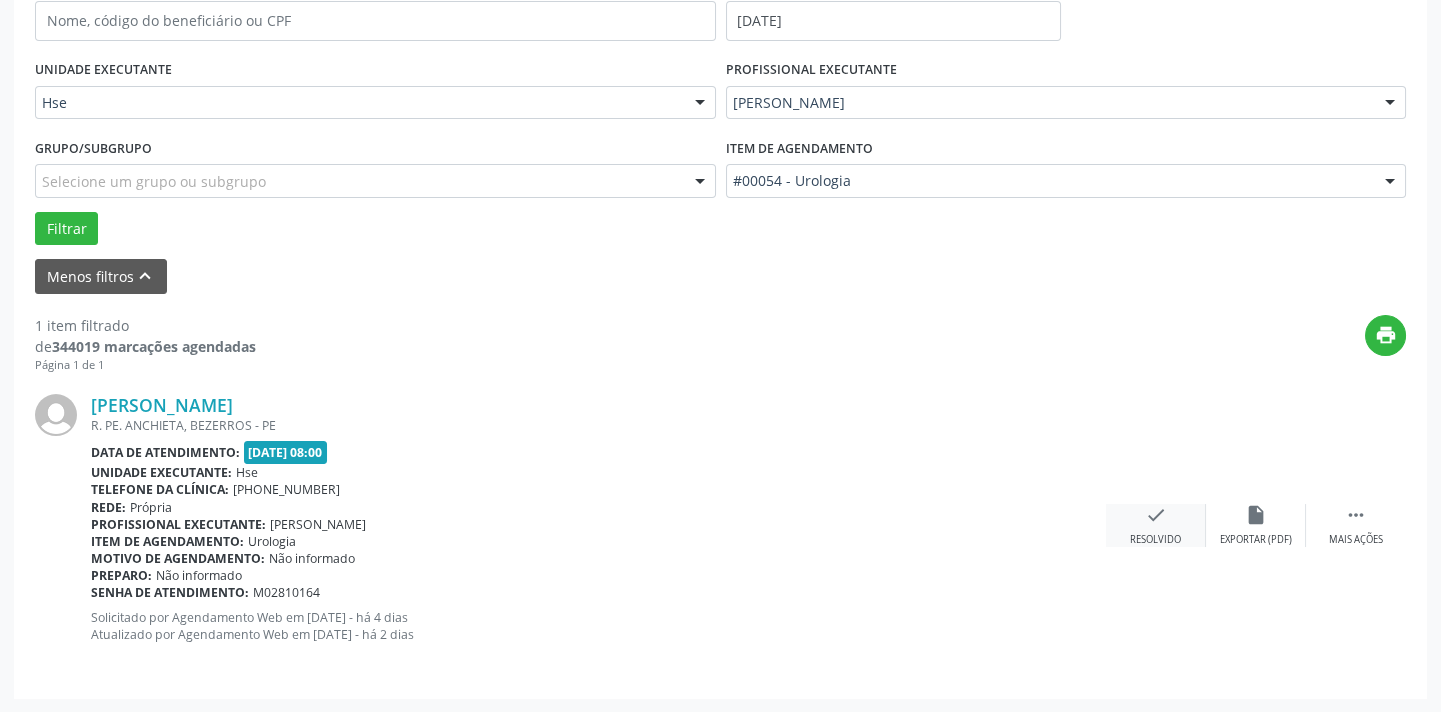 drag, startPoint x: 1145, startPoint y: 549, endPoint x: 1112, endPoint y: 537, distance: 35.1141 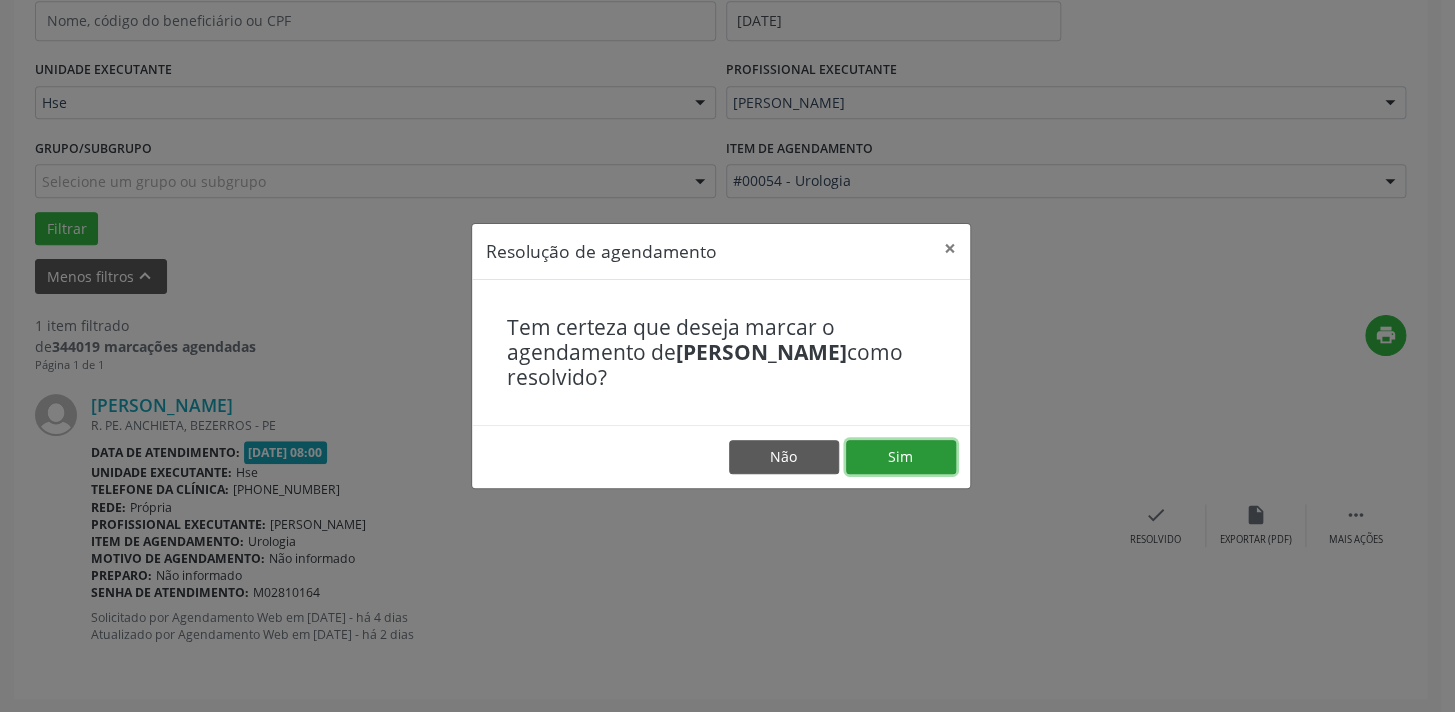 click on "Sim" at bounding box center [901, 457] 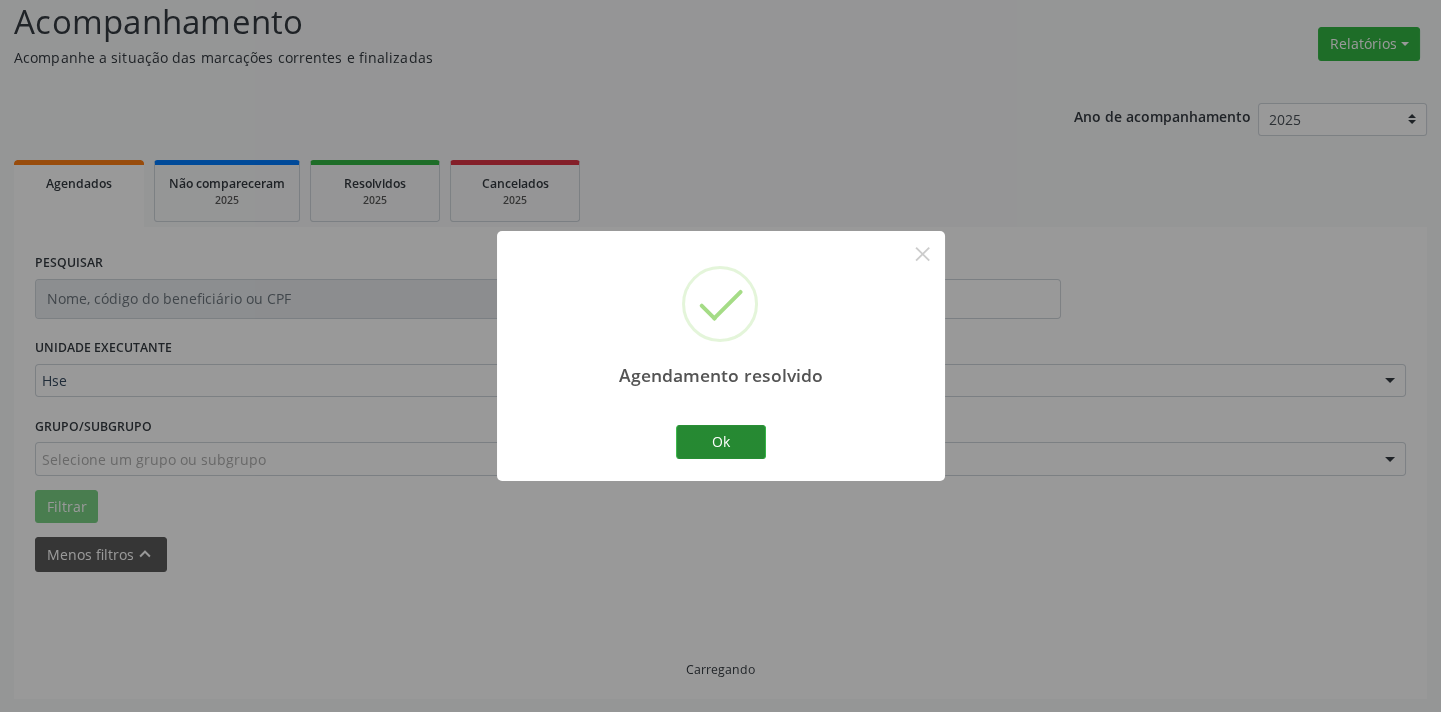 scroll, scrollTop: 95, scrollLeft: 0, axis: vertical 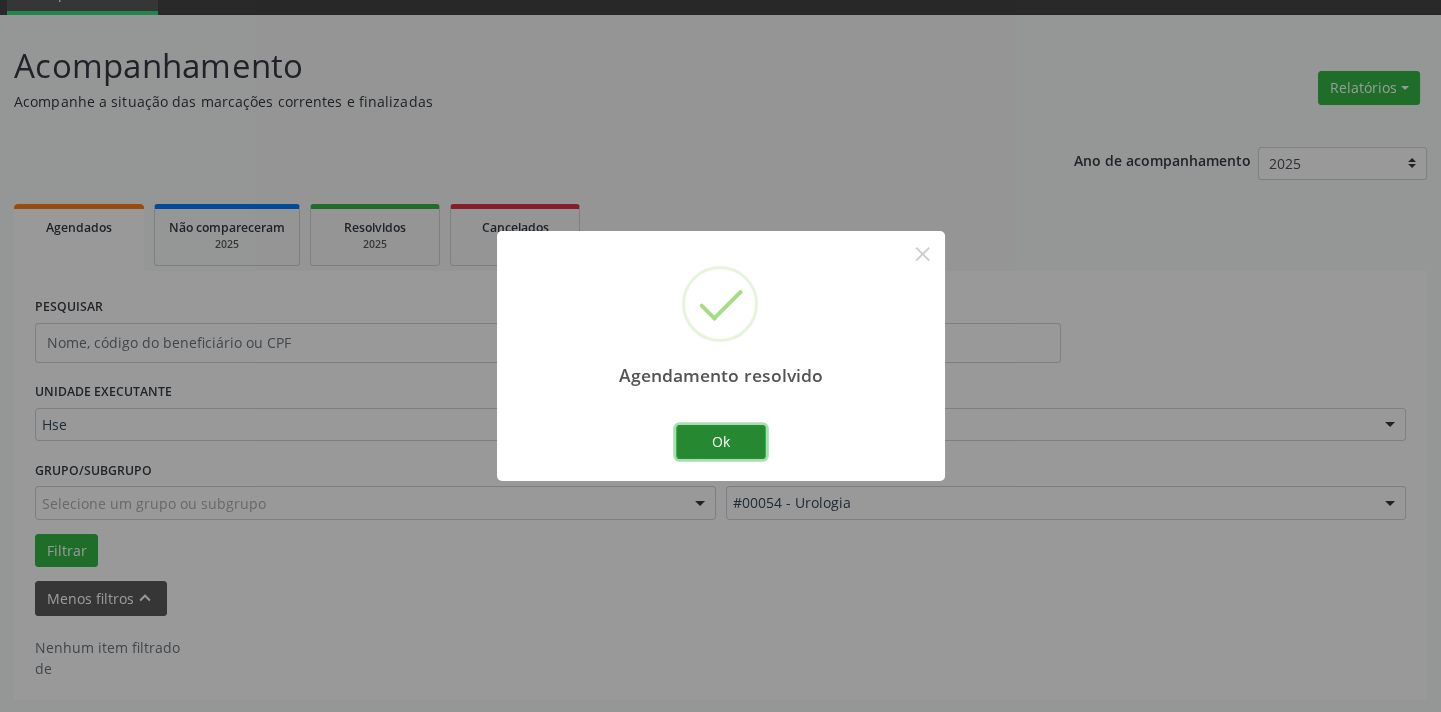 click on "Ok" at bounding box center [721, 442] 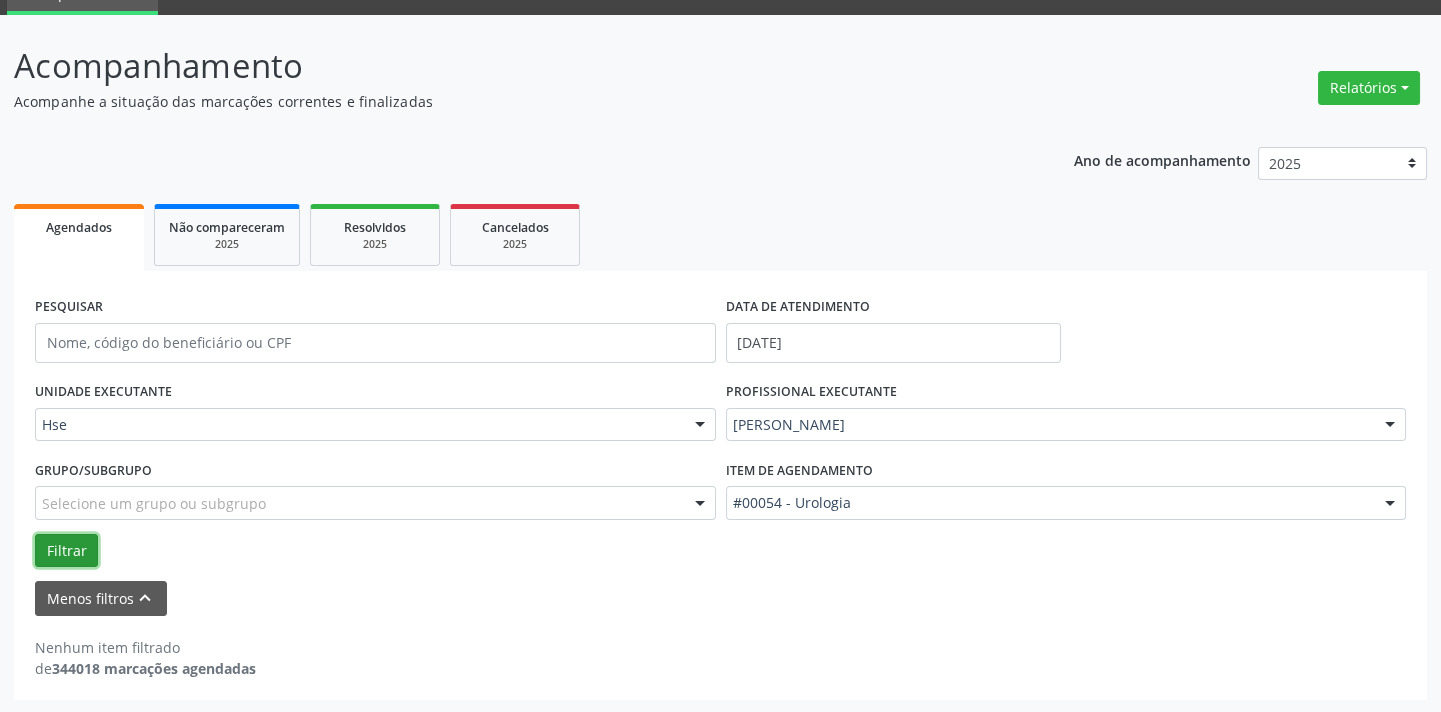 click on "Filtrar" at bounding box center (66, 551) 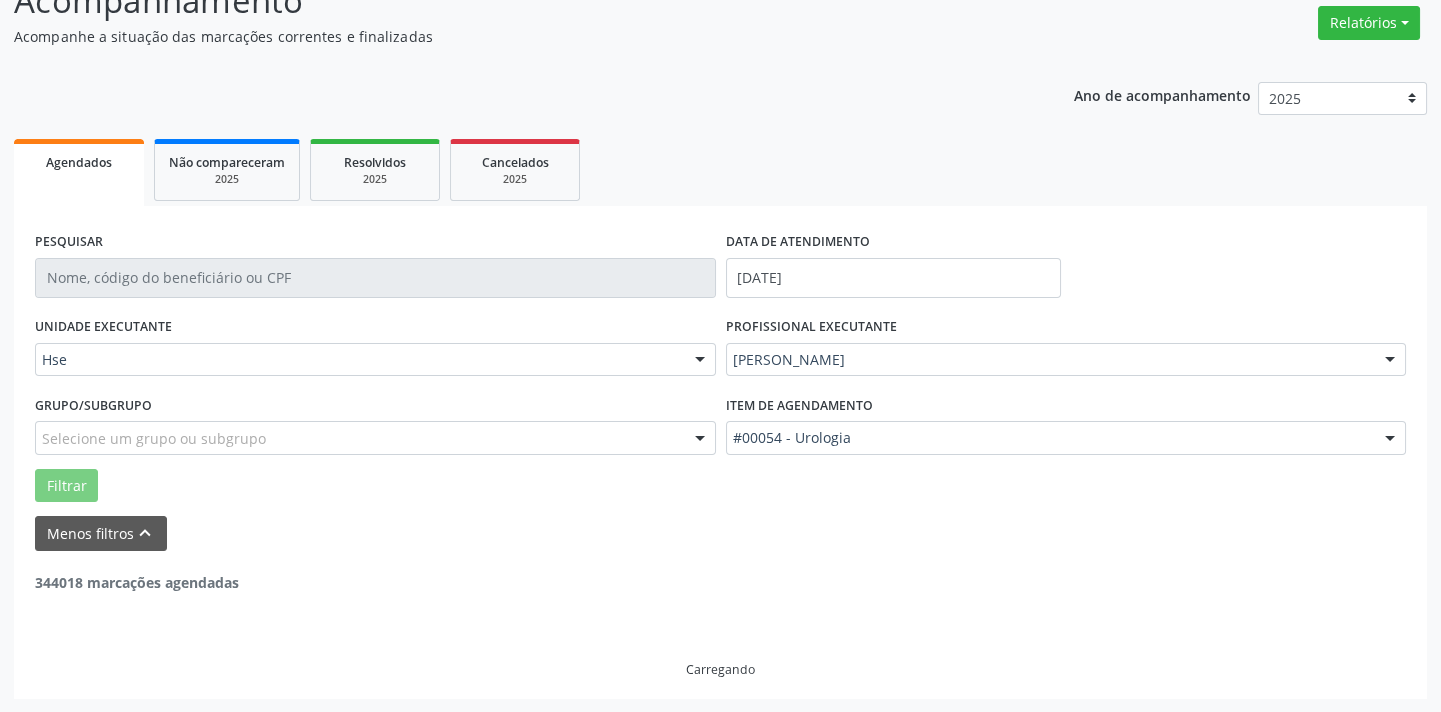 scroll, scrollTop: 95, scrollLeft: 0, axis: vertical 